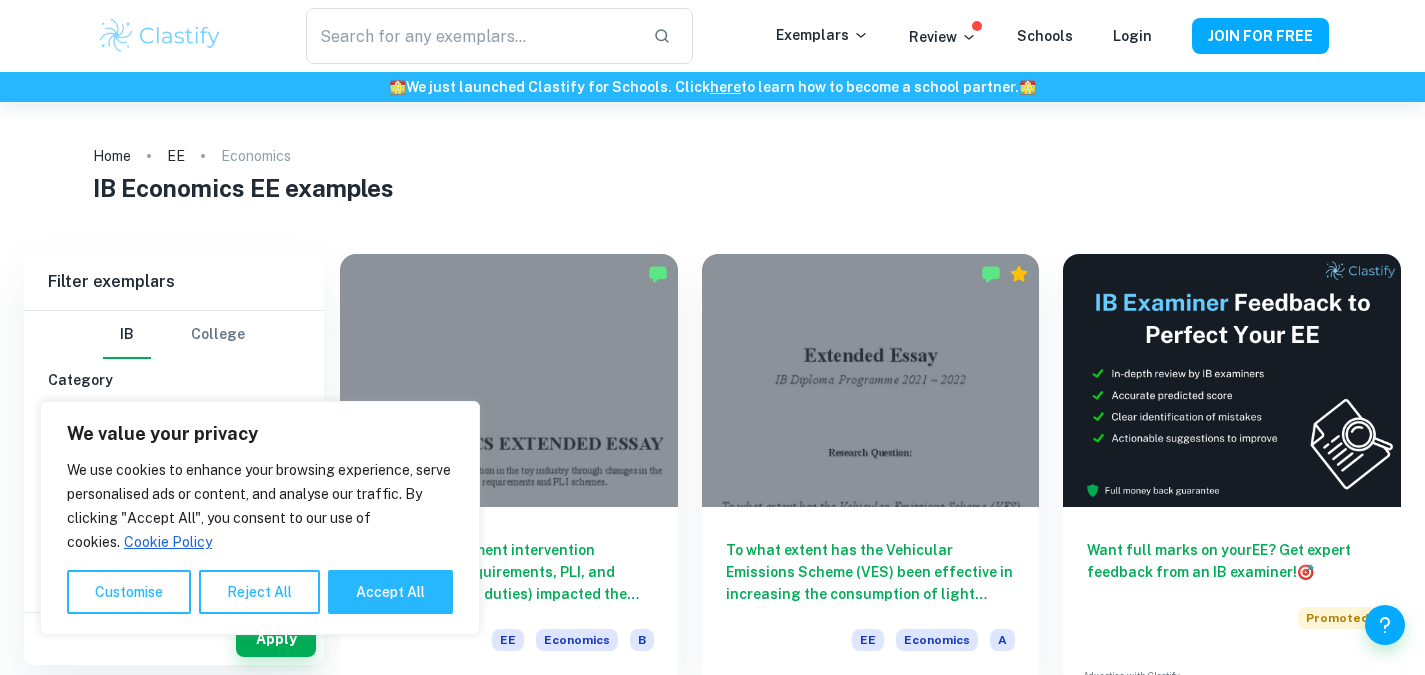scroll, scrollTop: 0, scrollLeft: 0, axis: both 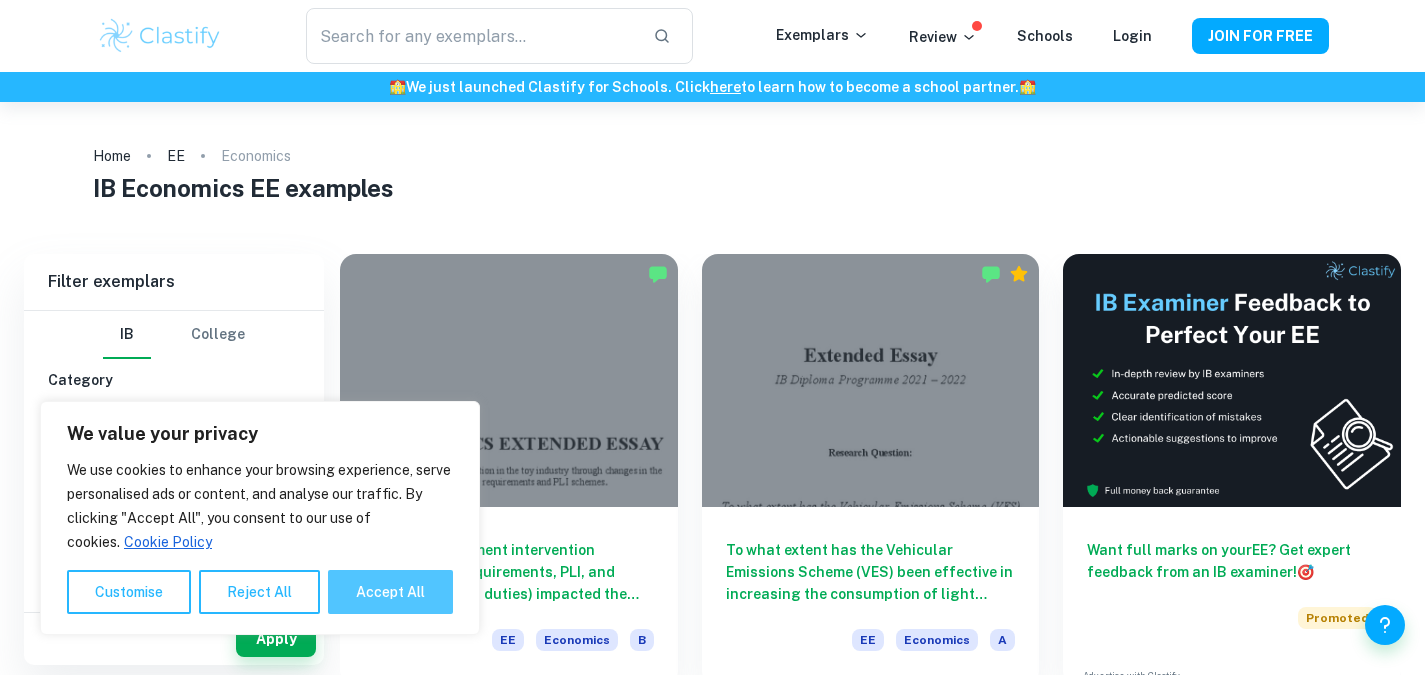 click on "Accept All" at bounding box center [390, 592] 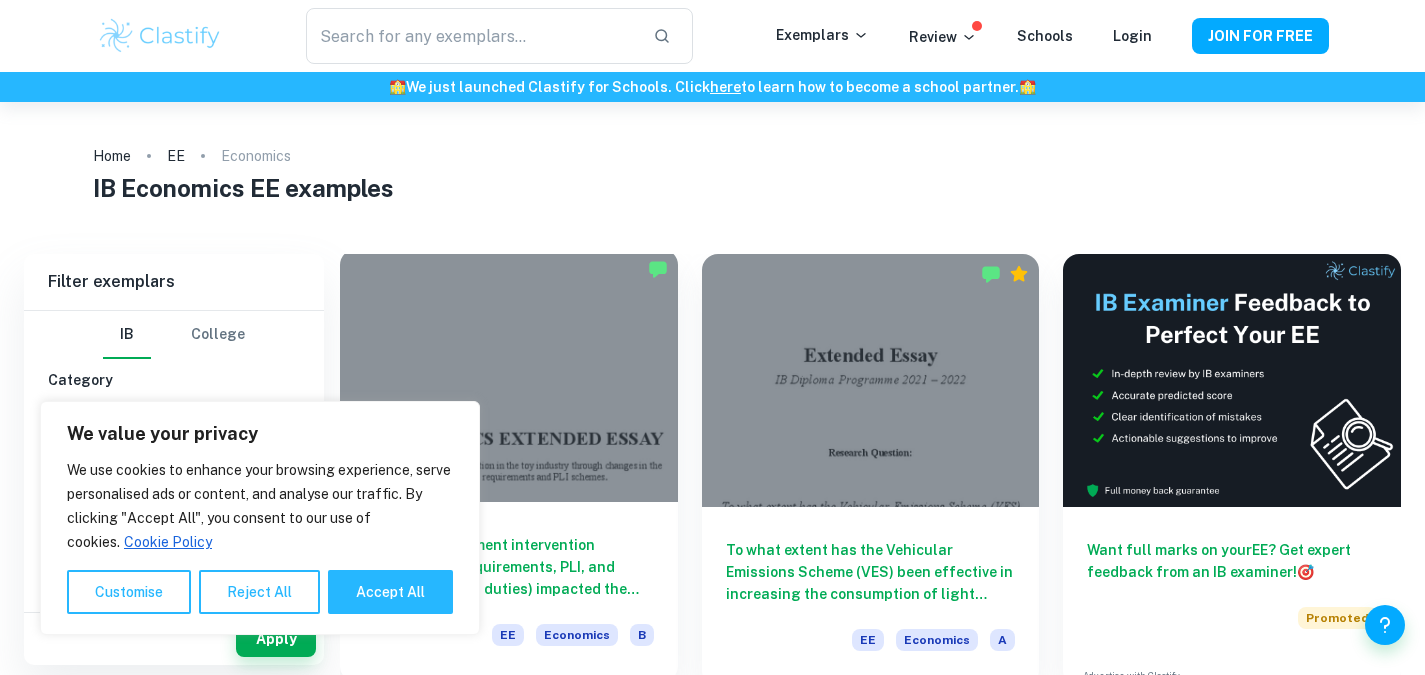 checkbox on "true" 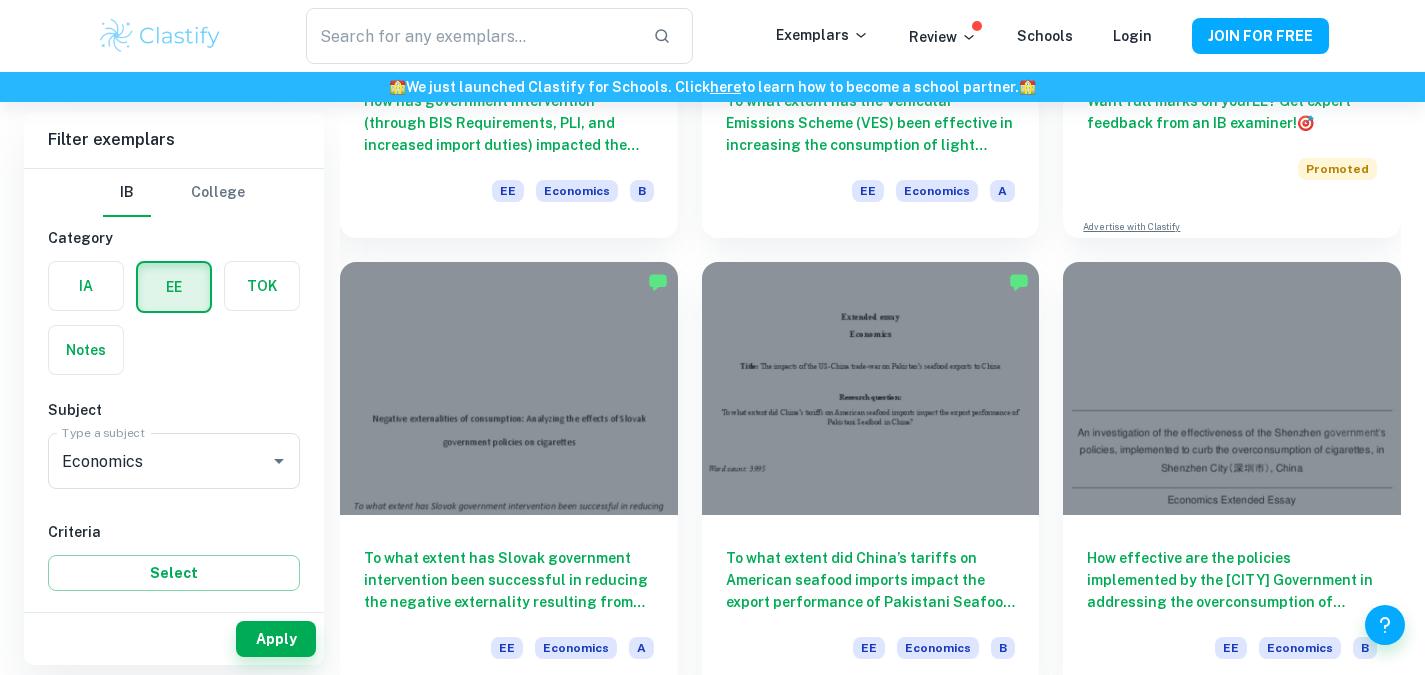scroll, scrollTop: 572, scrollLeft: 0, axis: vertical 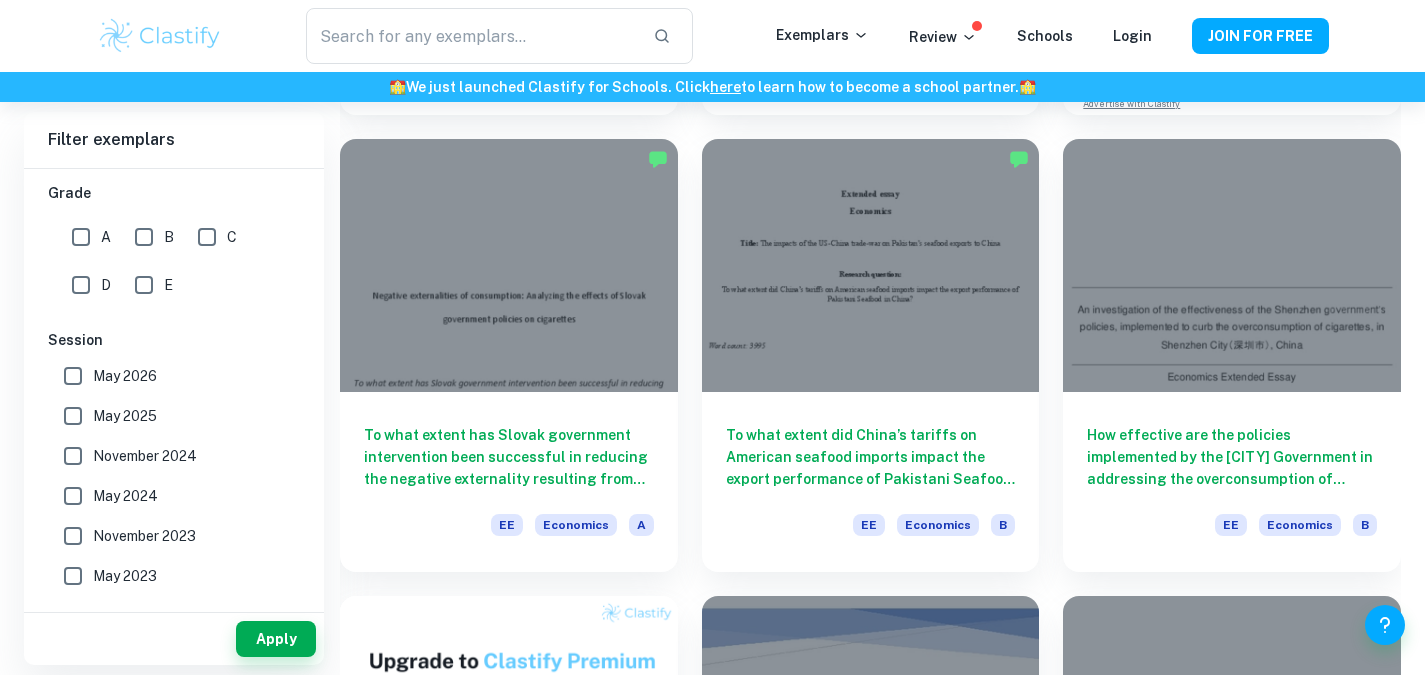 click on "A" at bounding box center (81, 237) 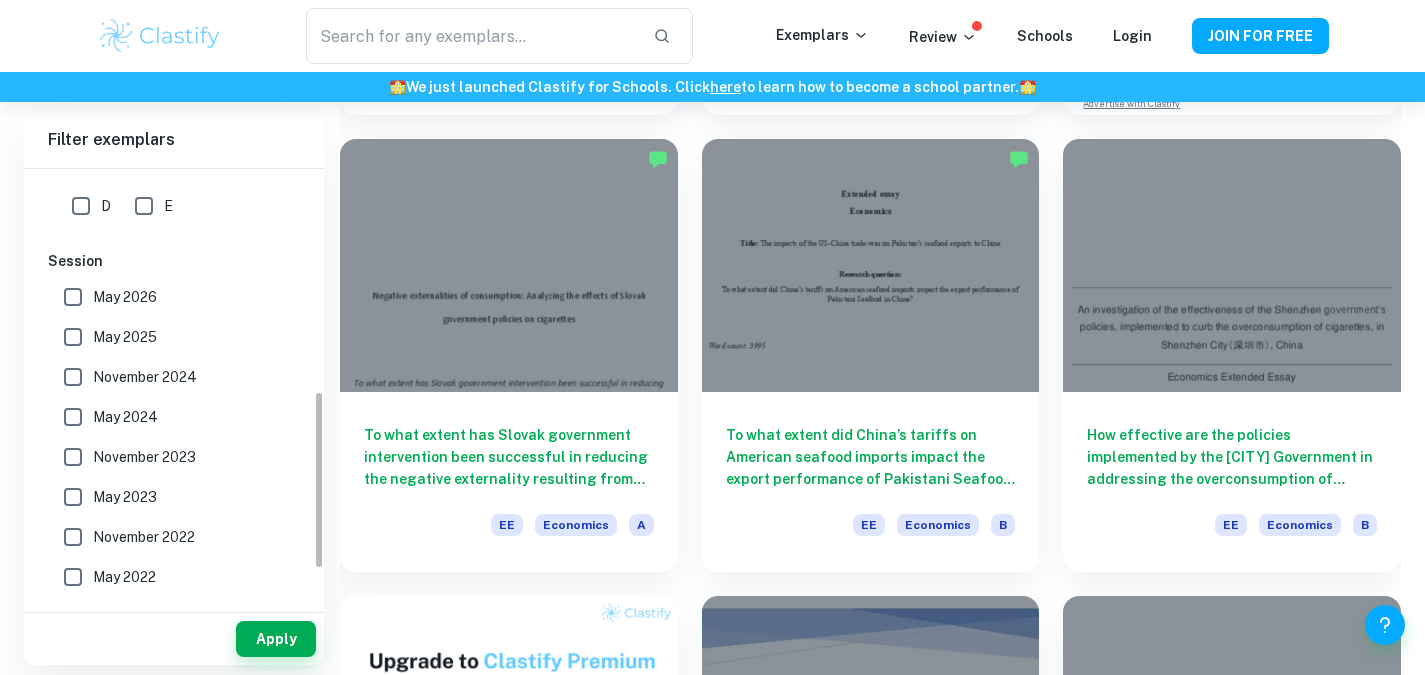 scroll, scrollTop: 542, scrollLeft: 0, axis: vertical 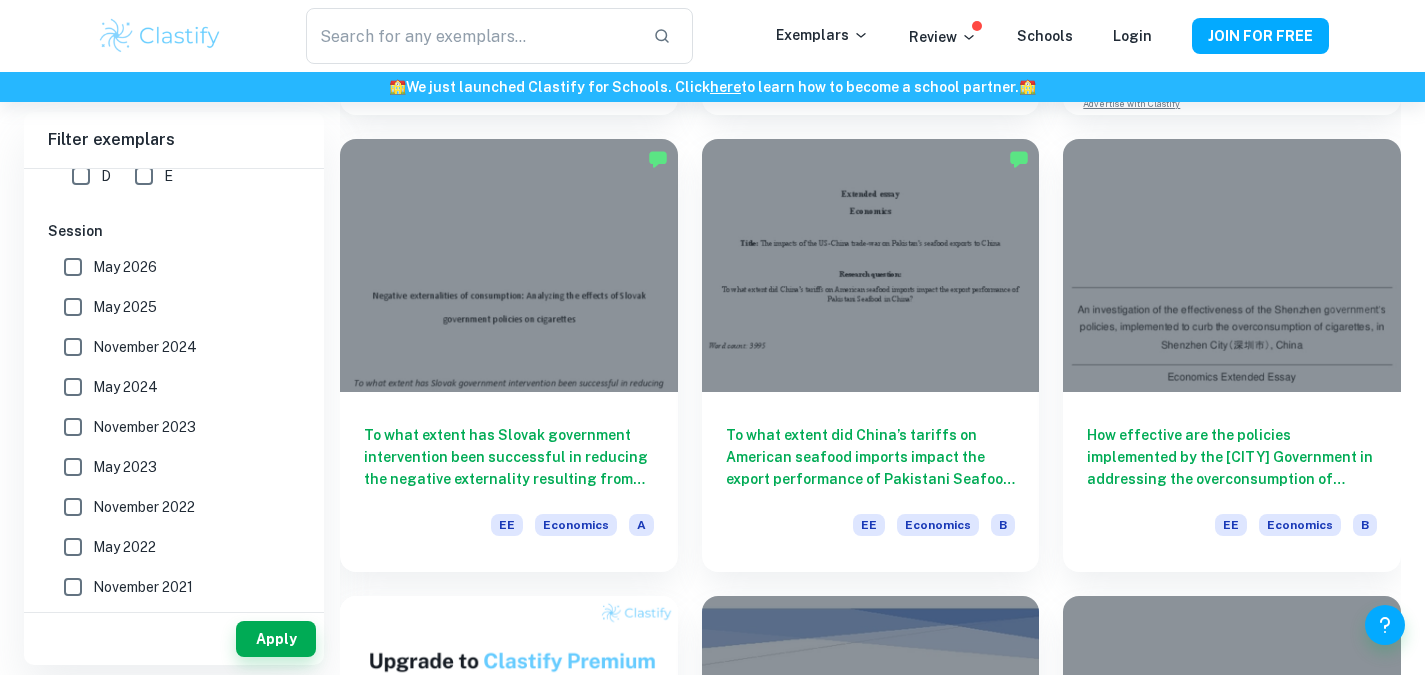 click on "May 2025" at bounding box center (73, 307) 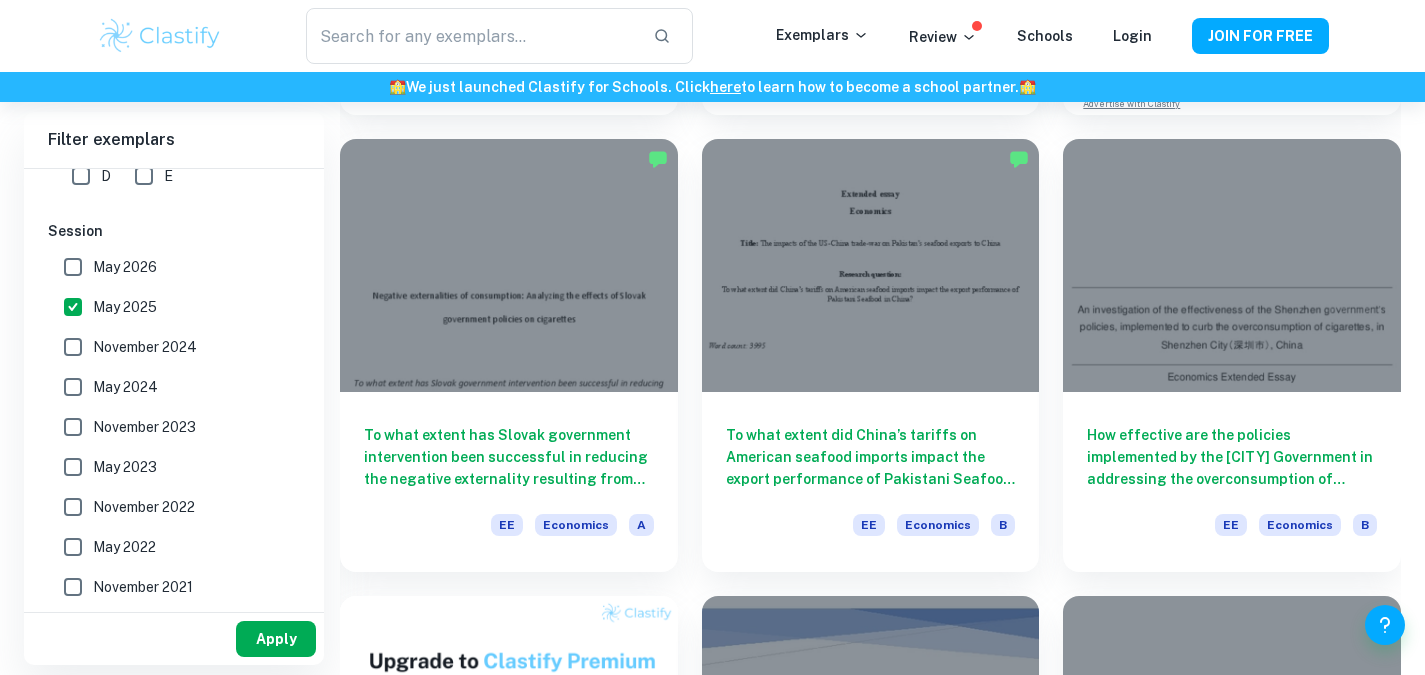click on "Apply" at bounding box center (276, 639) 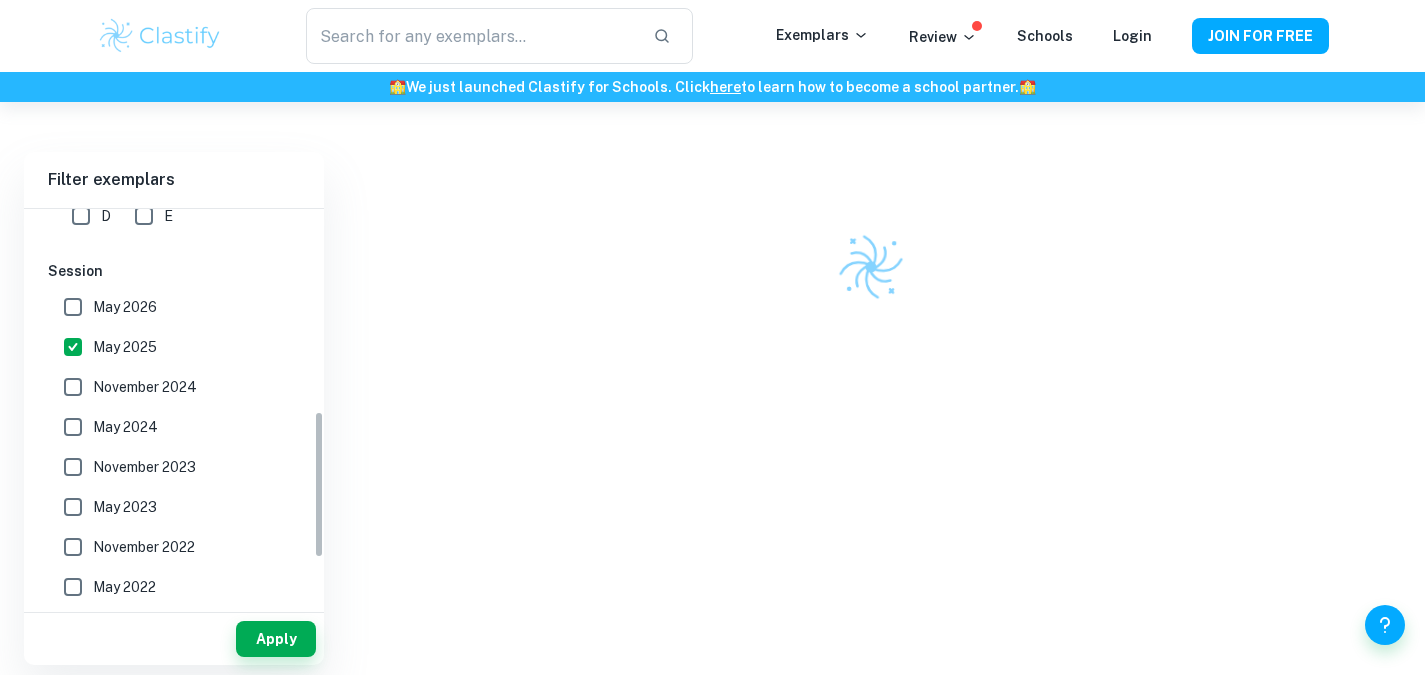 scroll, scrollTop: 469, scrollLeft: 0, axis: vertical 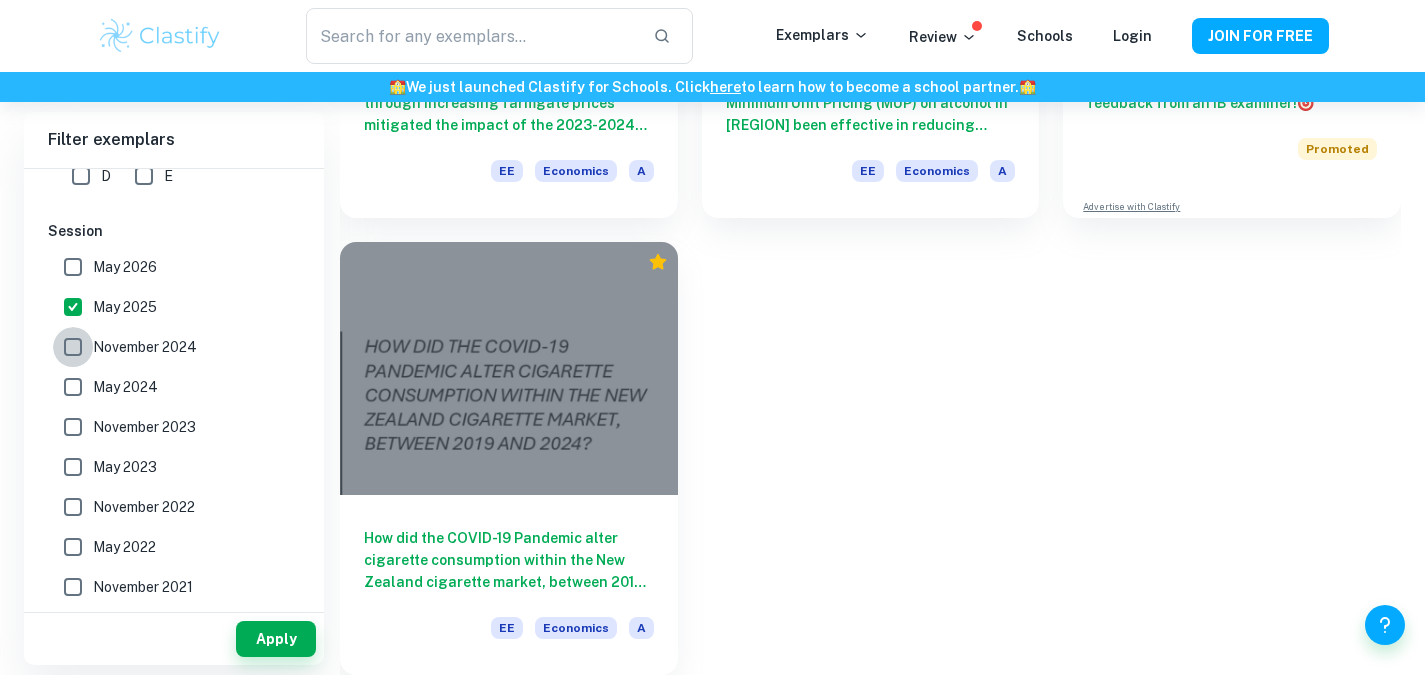 click on "November 2024" at bounding box center [73, 347] 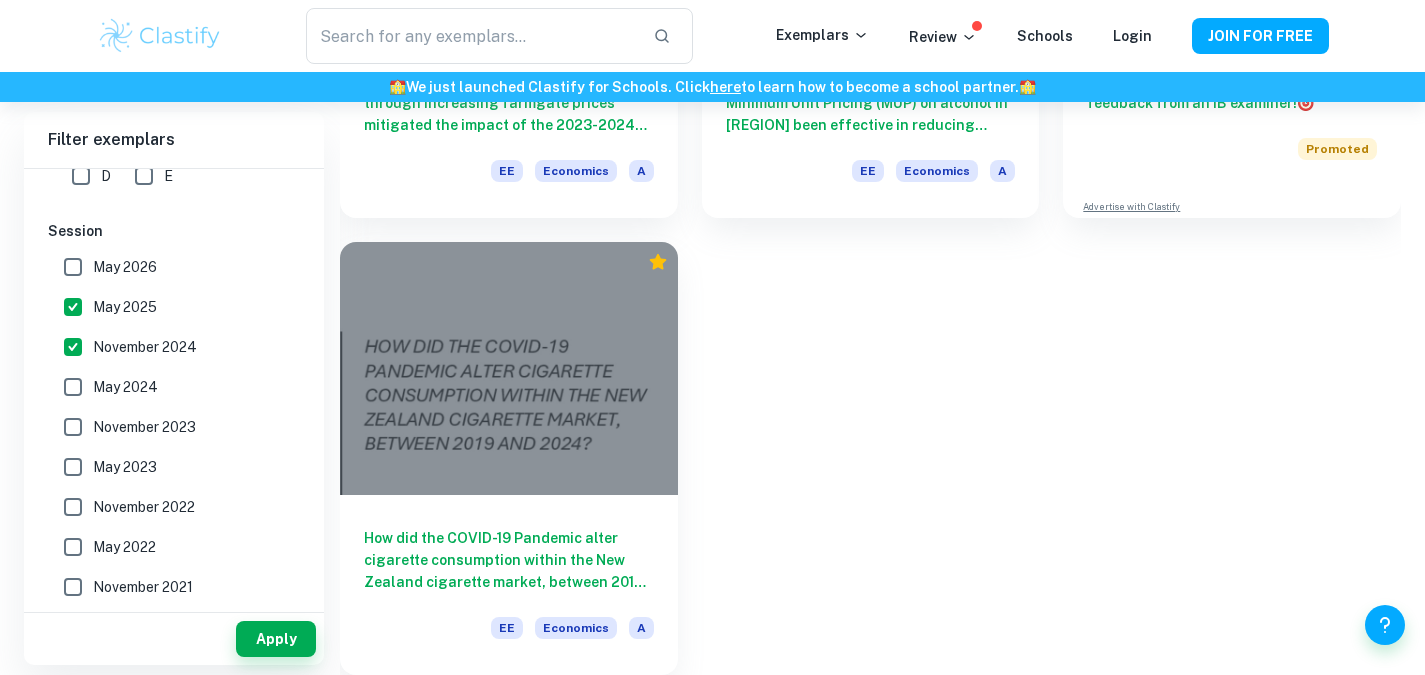 click on "May 2024" at bounding box center (73, 387) 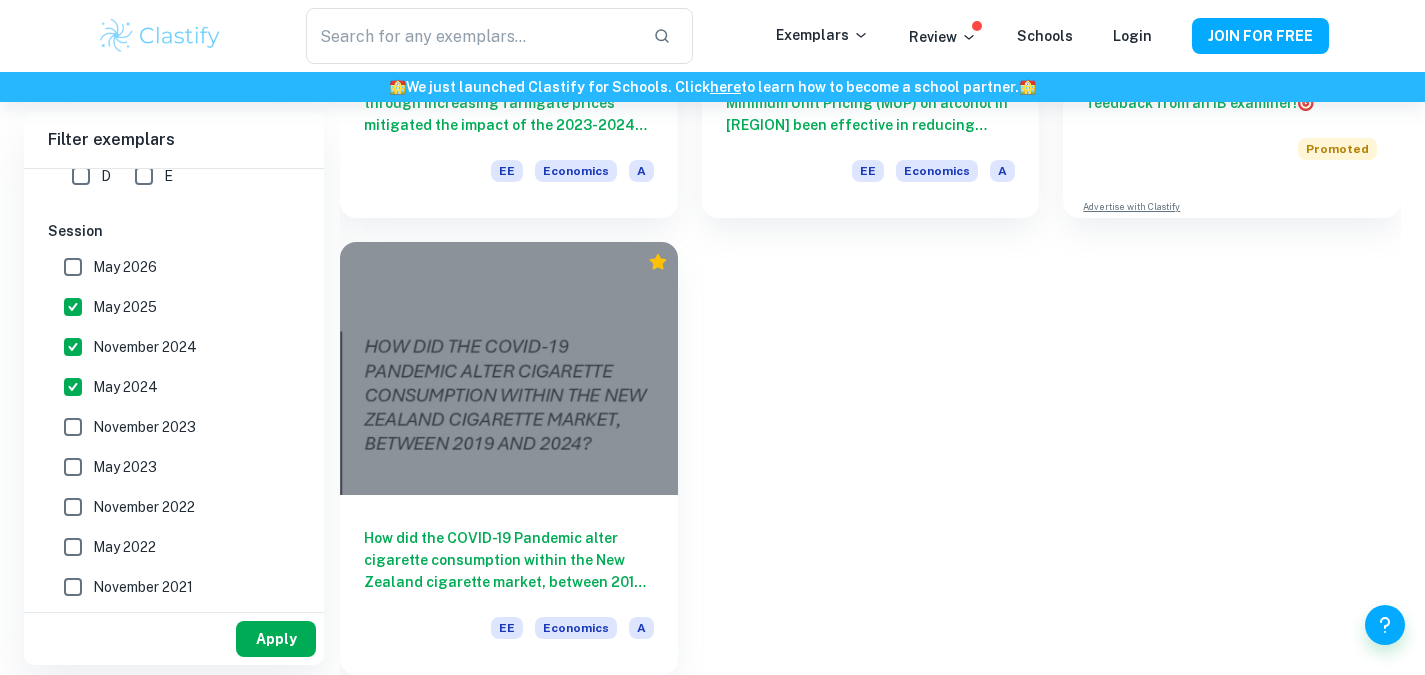 click on "Apply" at bounding box center [276, 639] 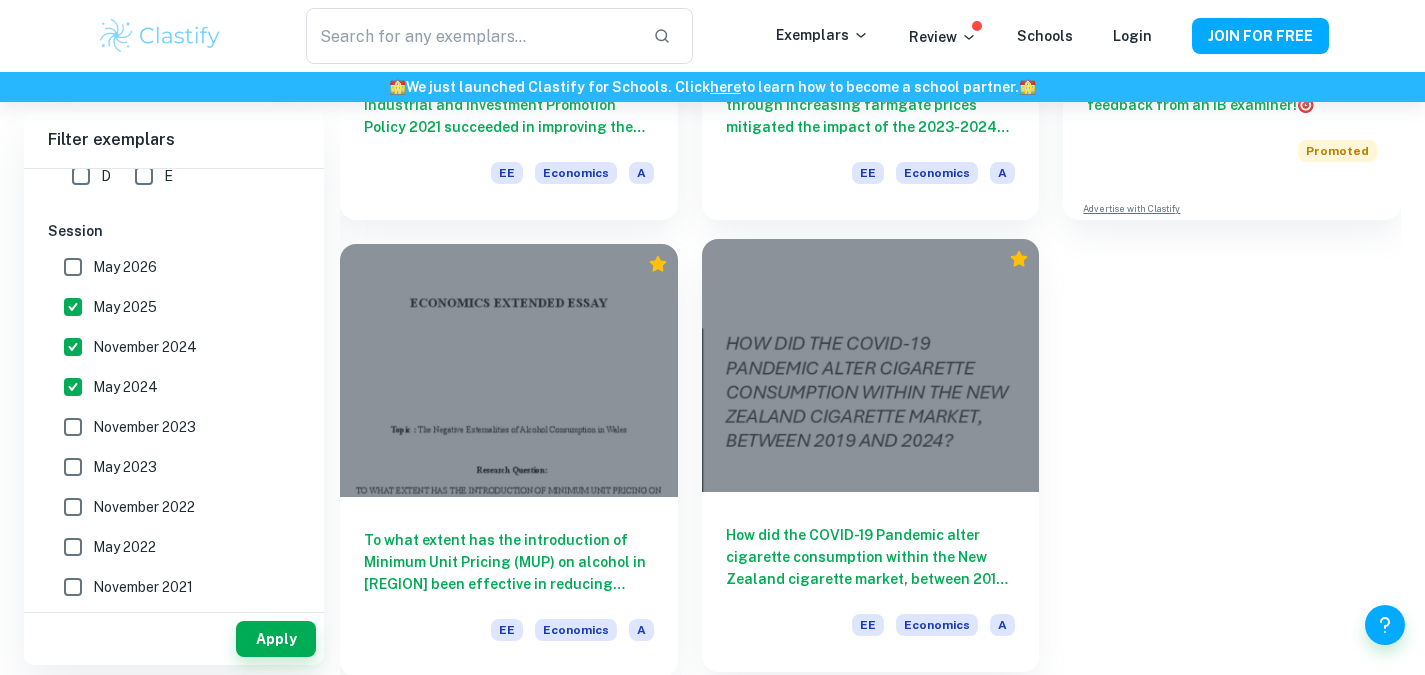 scroll, scrollTop: 469, scrollLeft: 0, axis: vertical 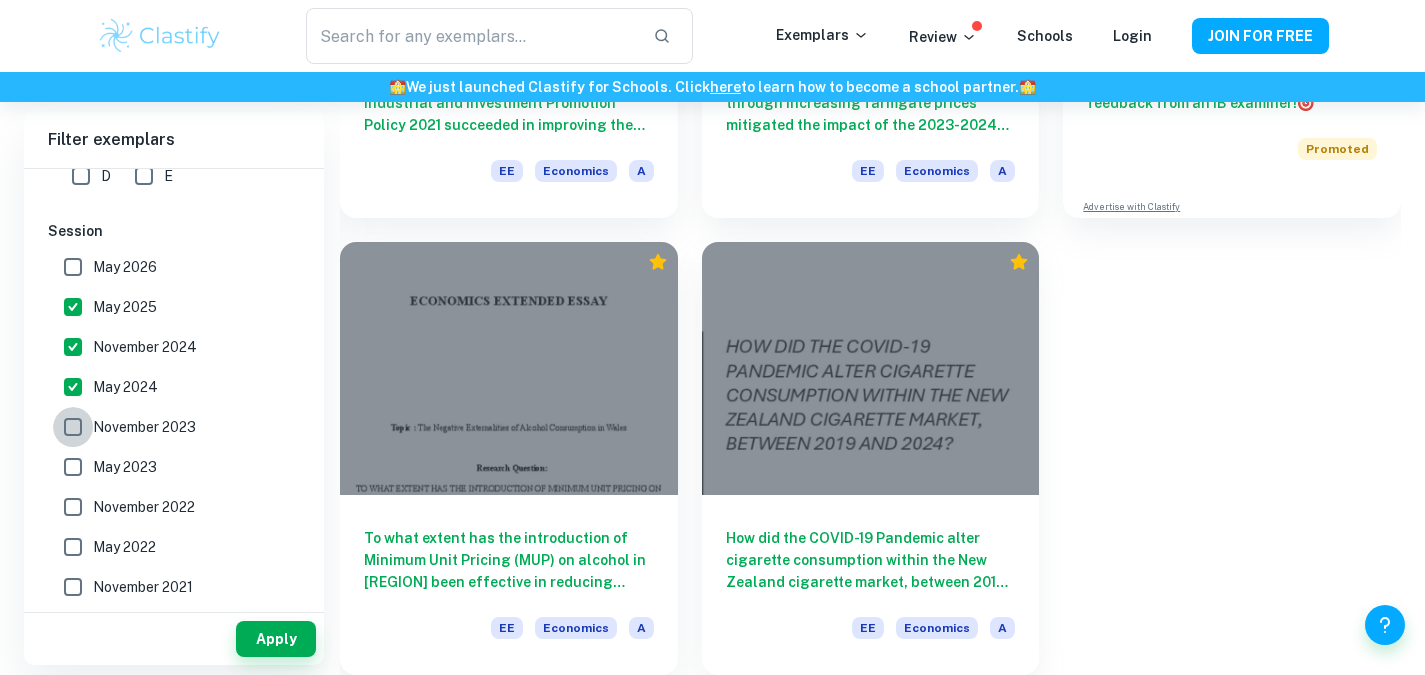 click on "November 2023" at bounding box center [73, 427] 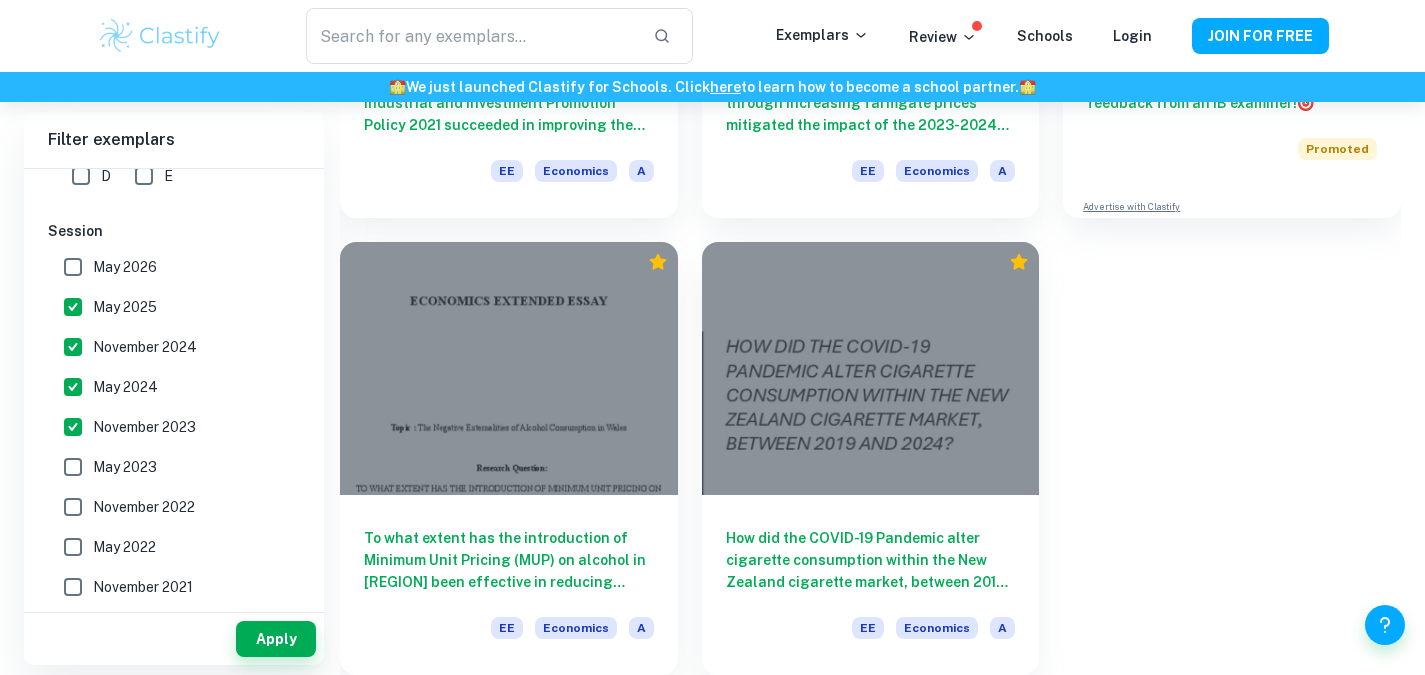 click on "May 2023" at bounding box center (73, 467) 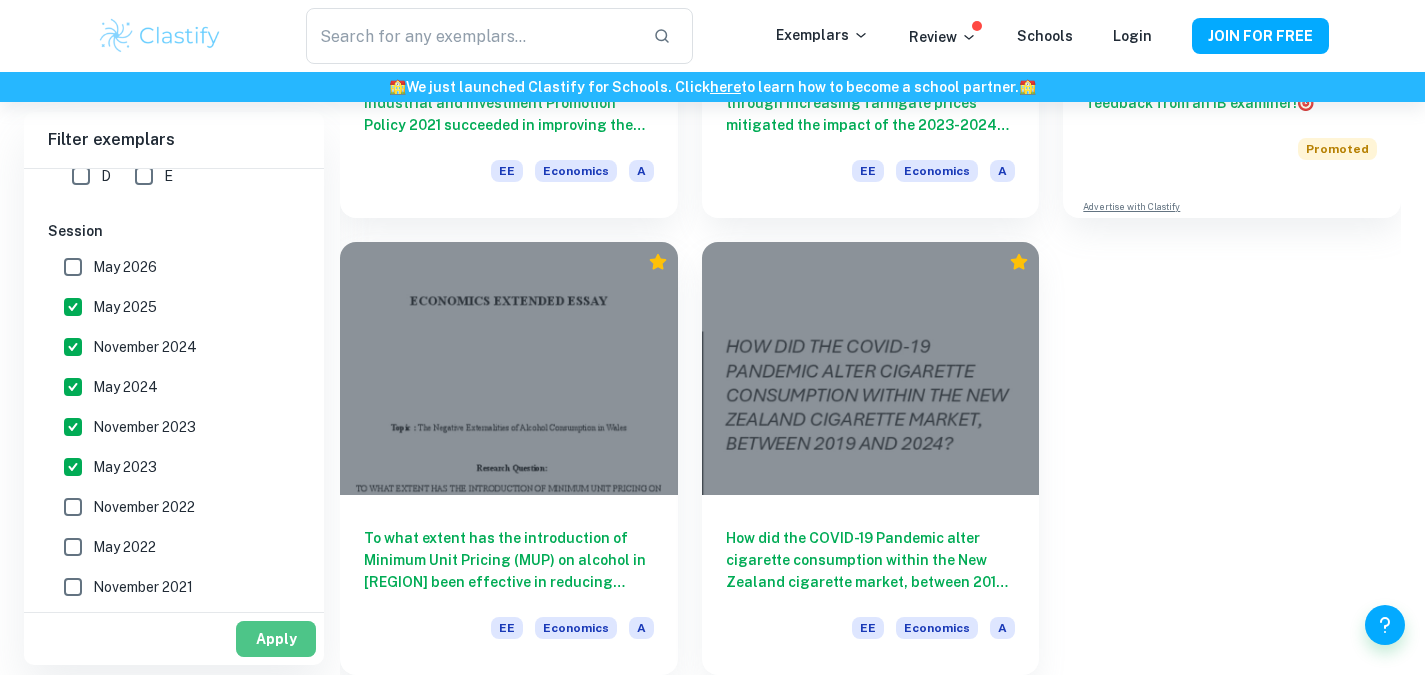 click on "Apply" at bounding box center [276, 639] 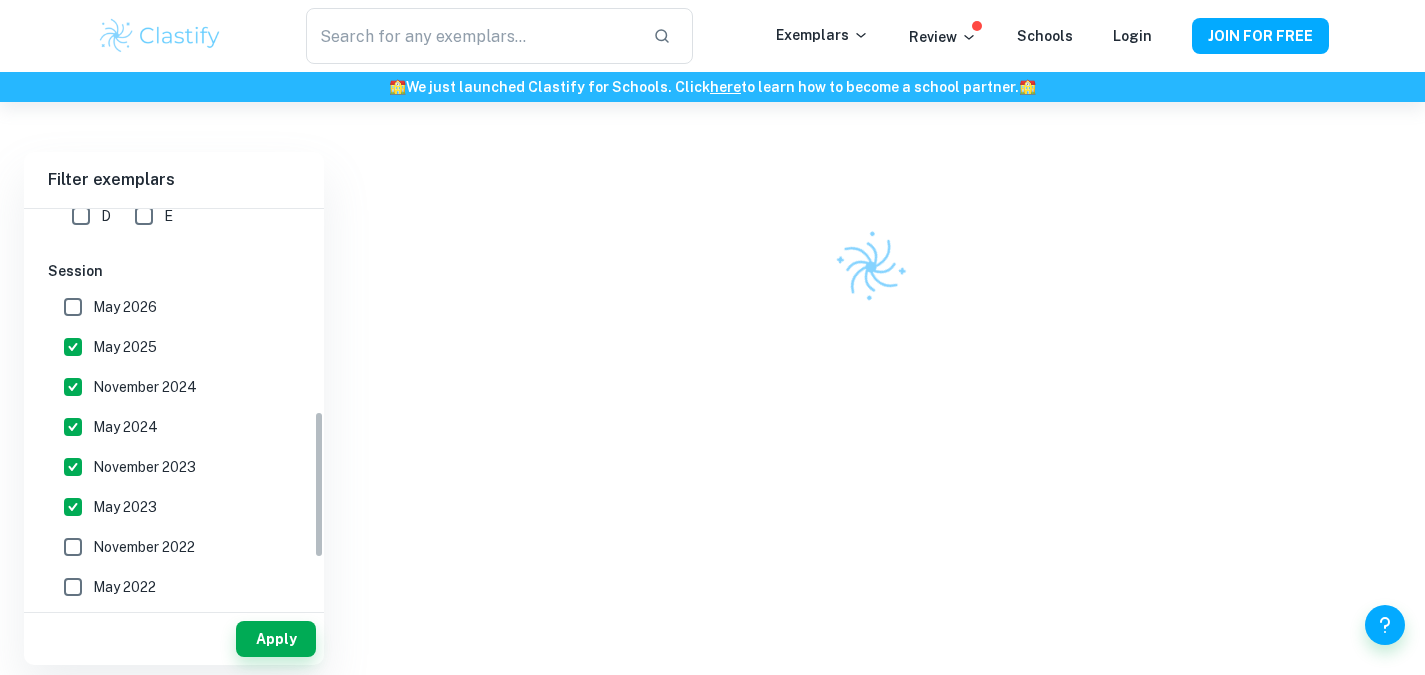 scroll, scrollTop: 469, scrollLeft: 0, axis: vertical 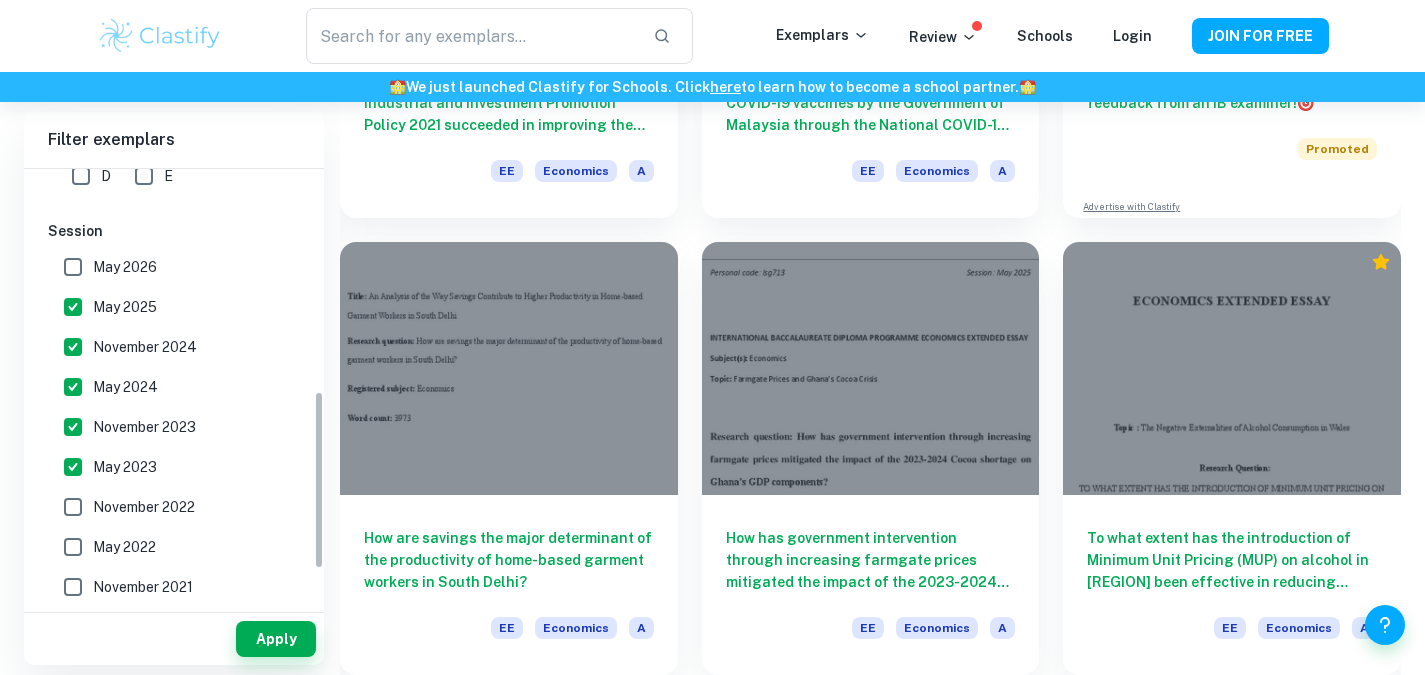 click on "May 2026" at bounding box center (73, 267) 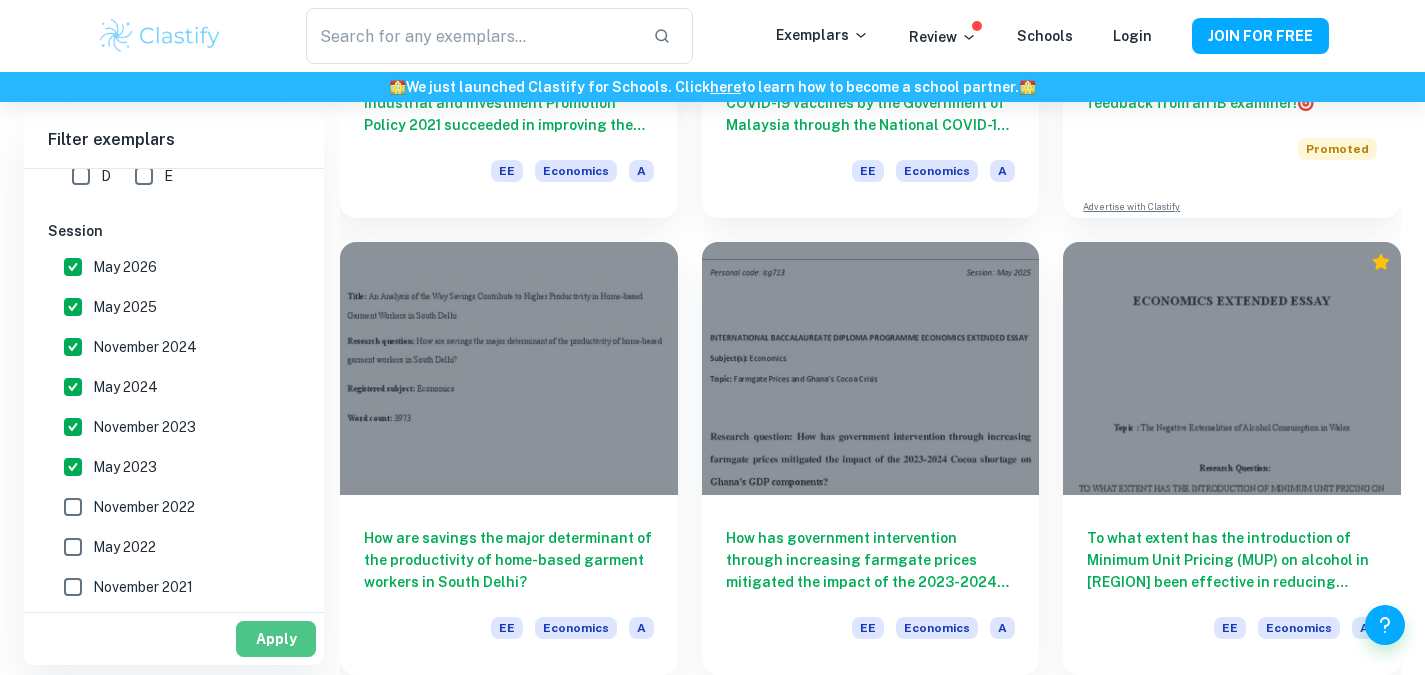 click on "Apply" at bounding box center [276, 639] 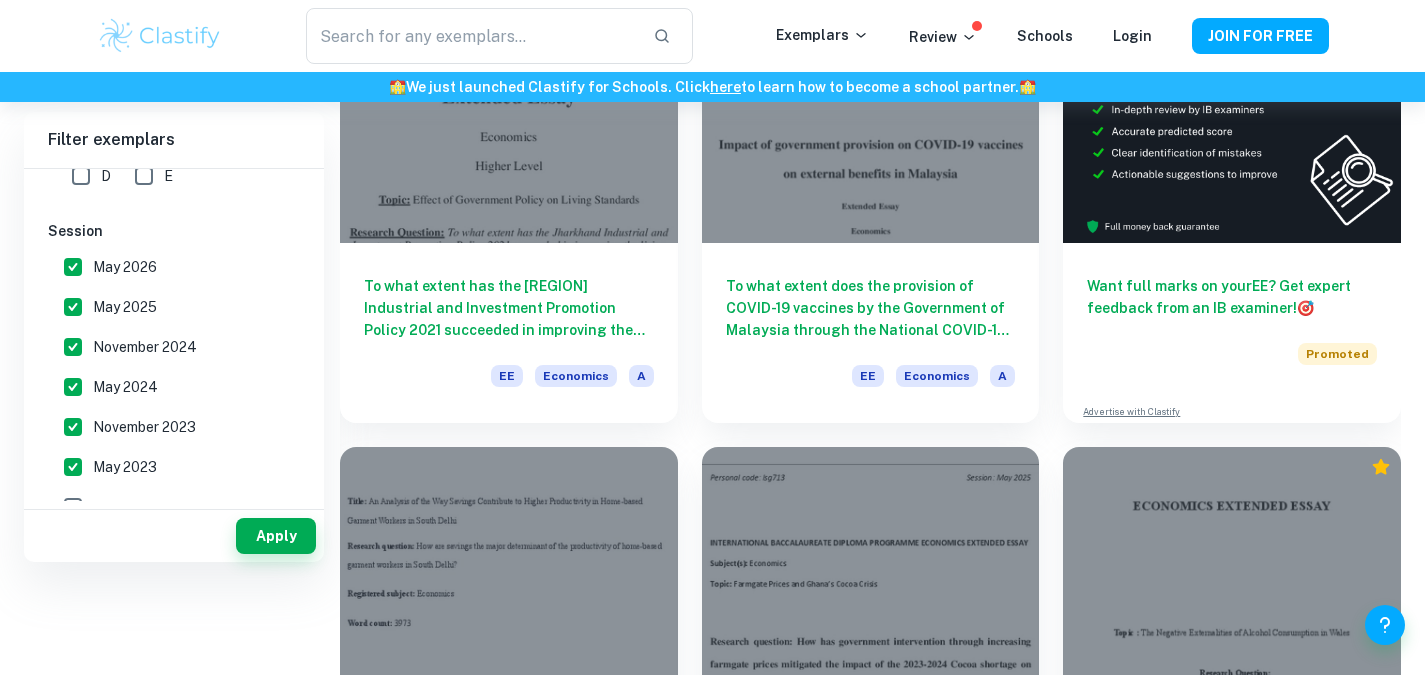 scroll, scrollTop: 0, scrollLeft: 0, axis: both 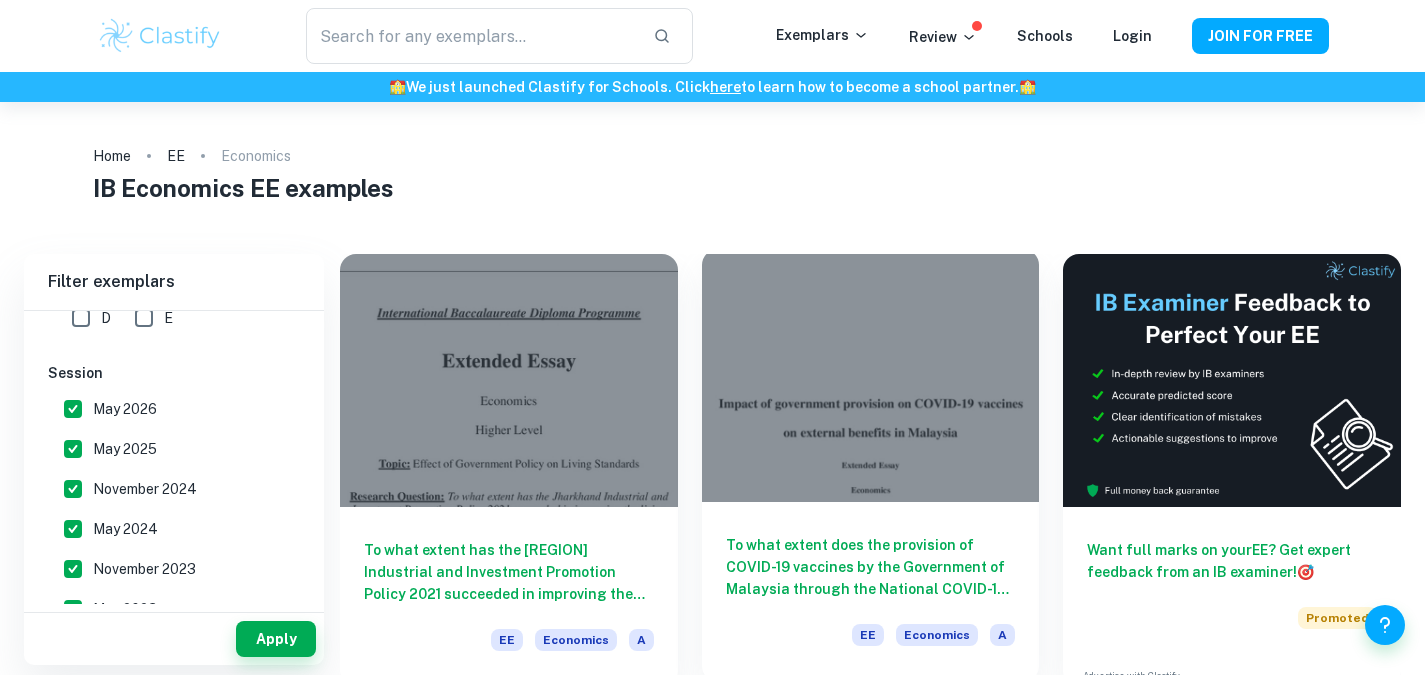 click at bounding box center [871, 375] 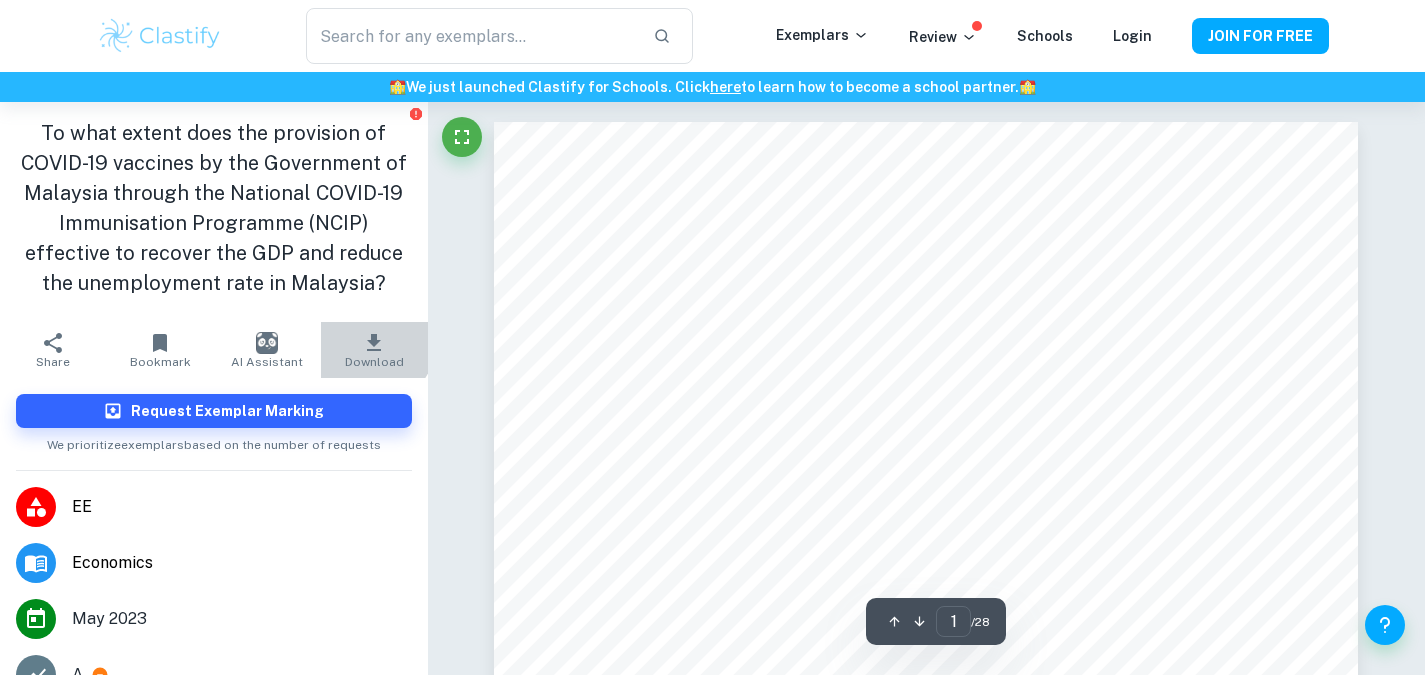 click 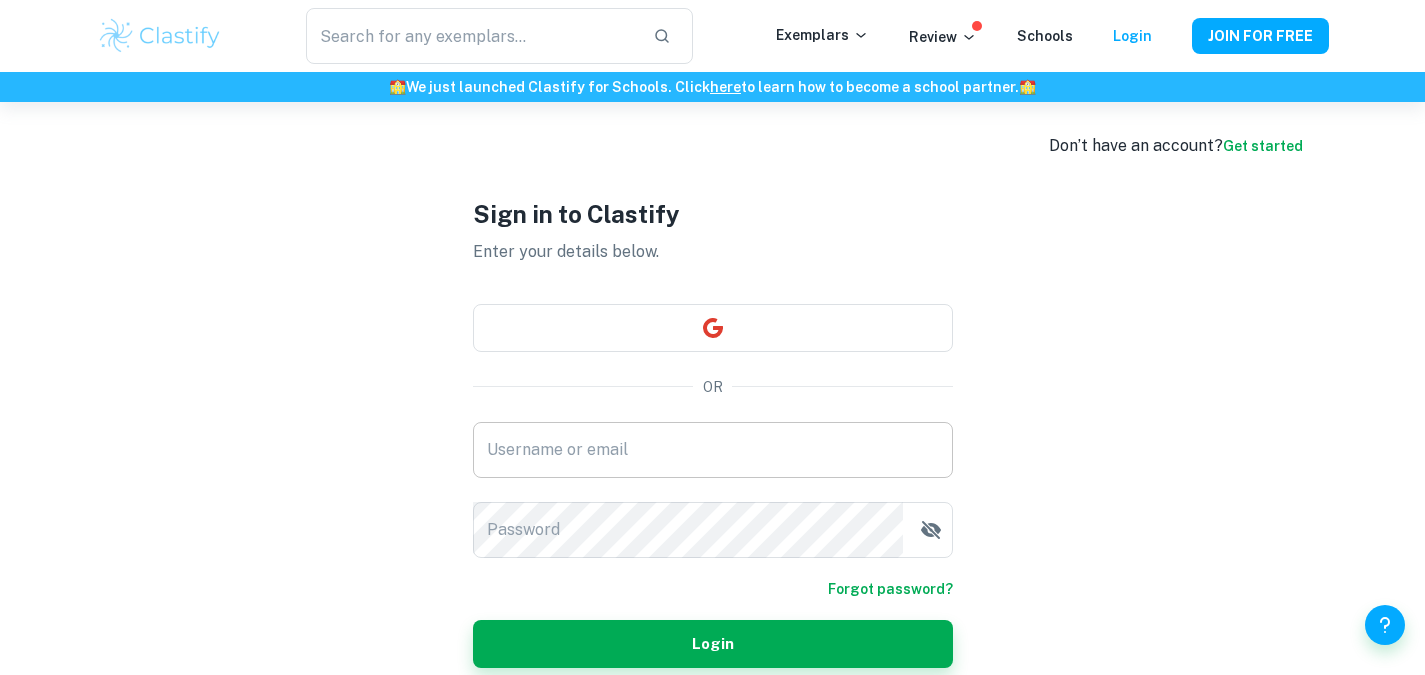 scroll, scrollTop: 0, scrollLeft: 0, axis: both 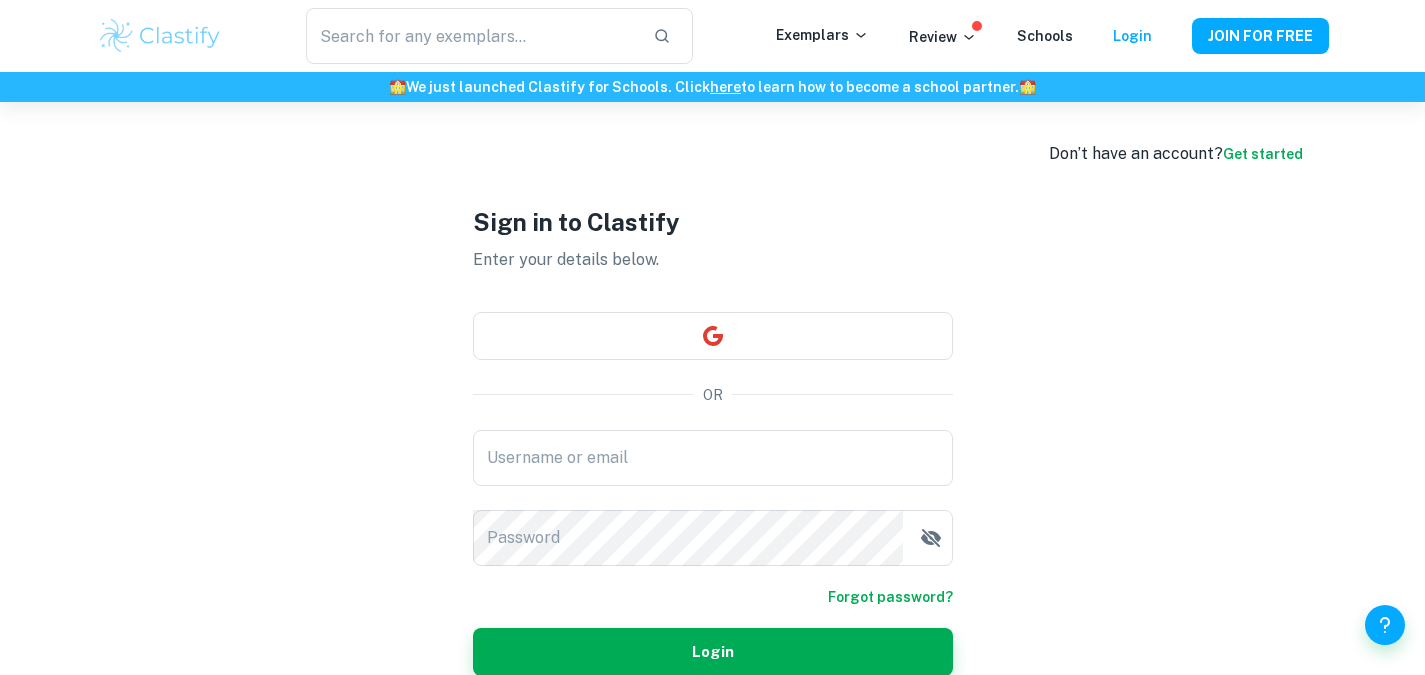 click on "Don’t have an account?   Get started Sign in to Clastify Enter your details below. OR Username or email Username or email Password Password Forgot password? Login" at bounding box center (713, 439) 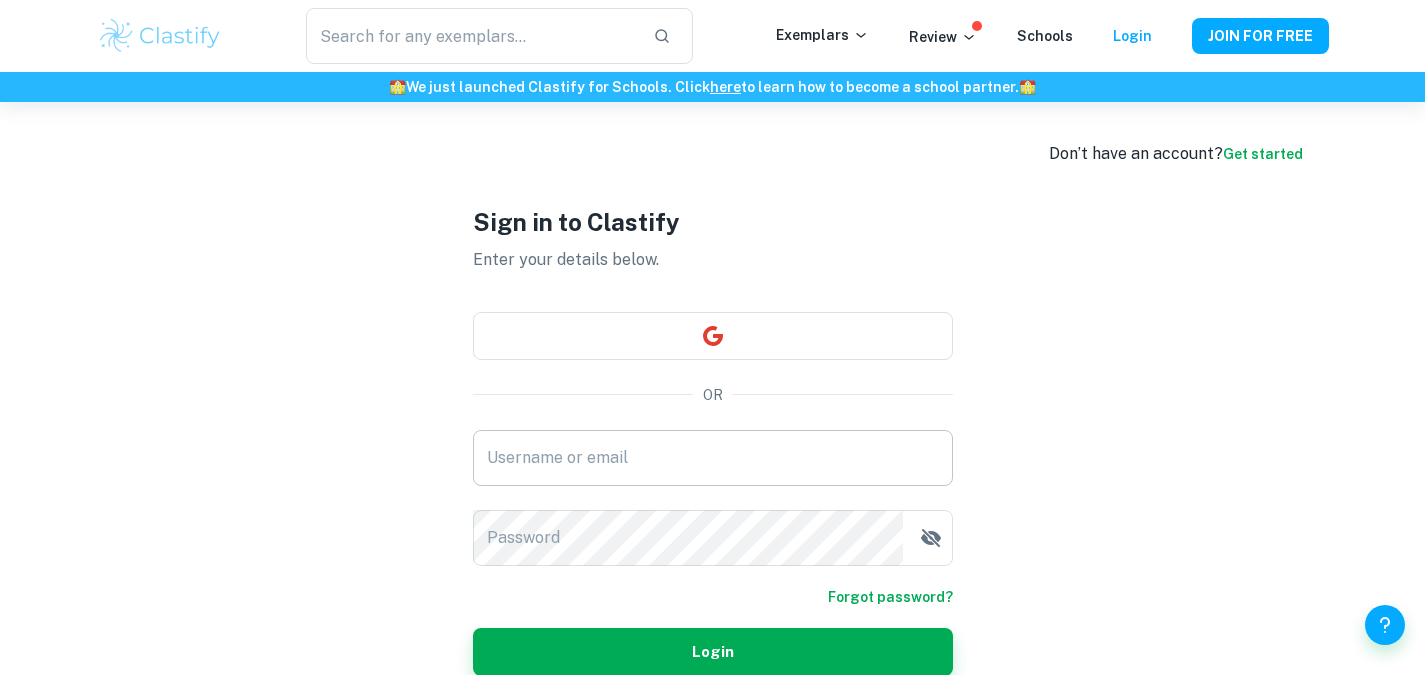 click on "Username or email" at bounding box center [713, 458] 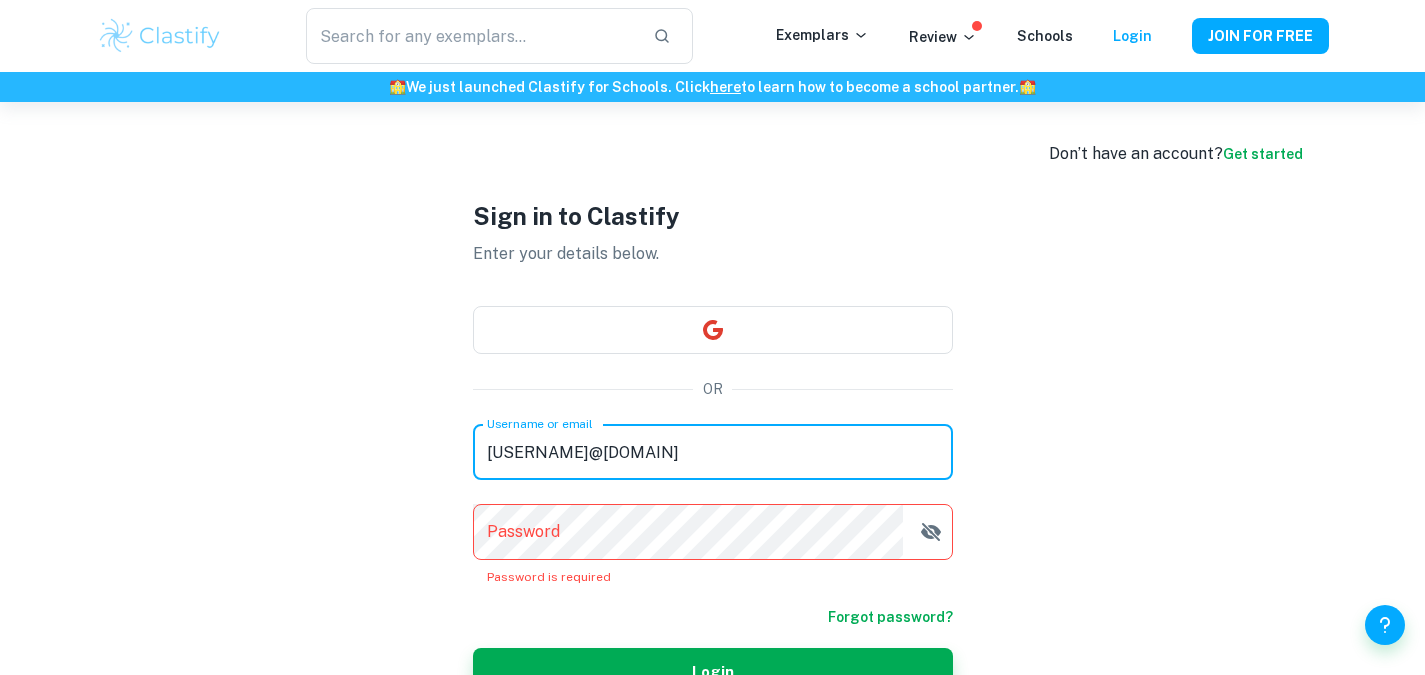 click on "Norachennny@163.com" at bounding box center [713, 452] 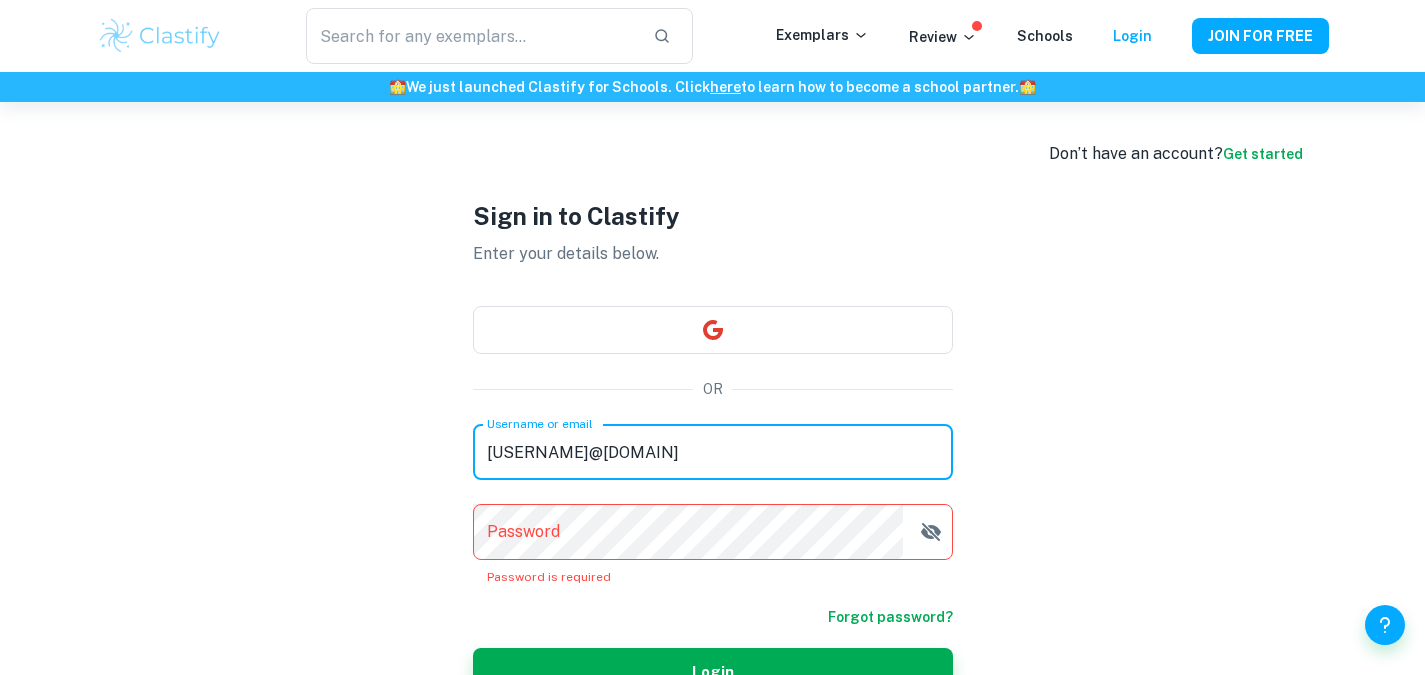 click on "Nora_chennny@163.com" at bounding box center (713, 452) 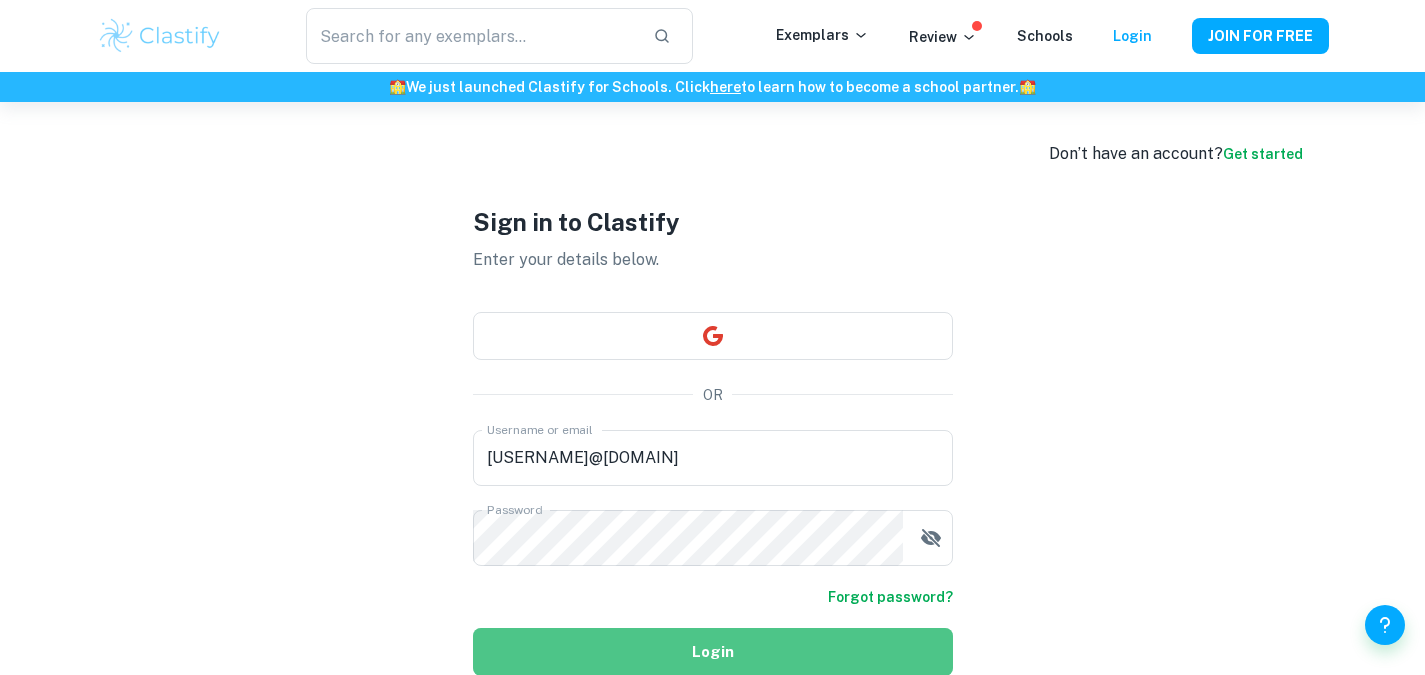 click on "Login" at bounding box center (713, 652) 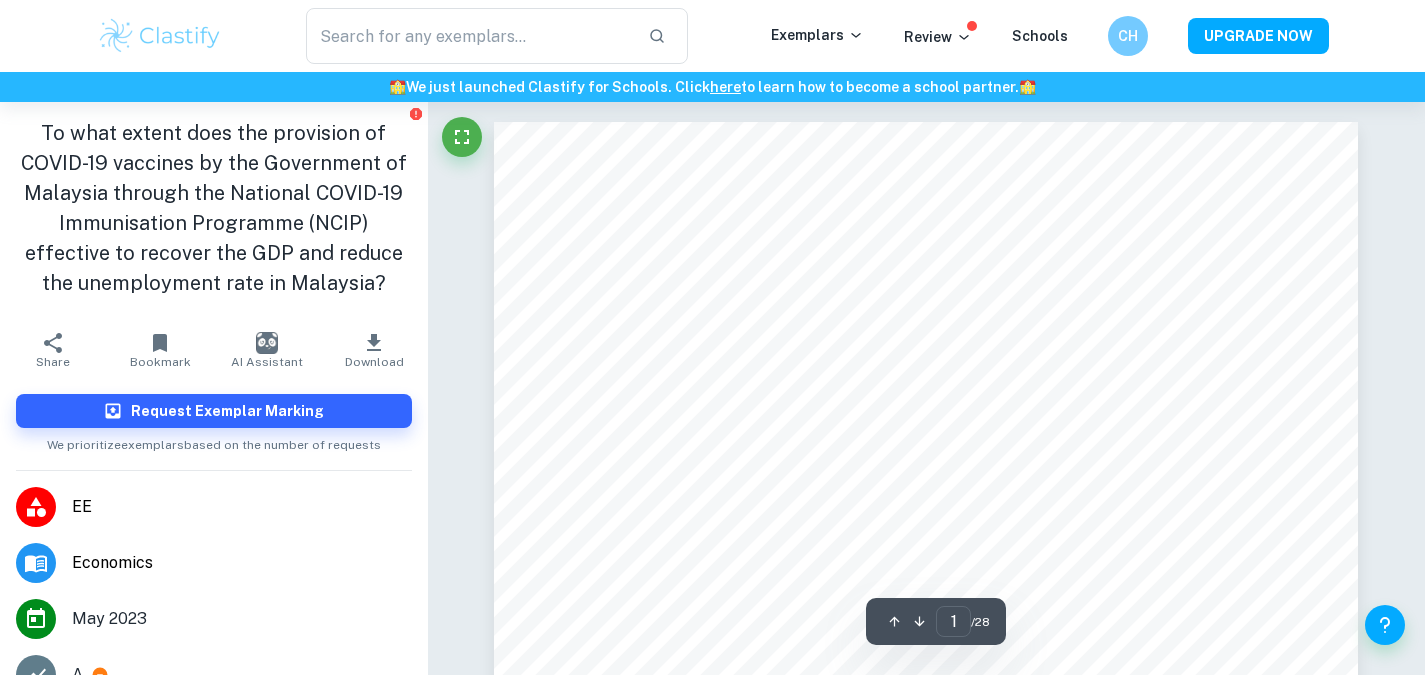 click 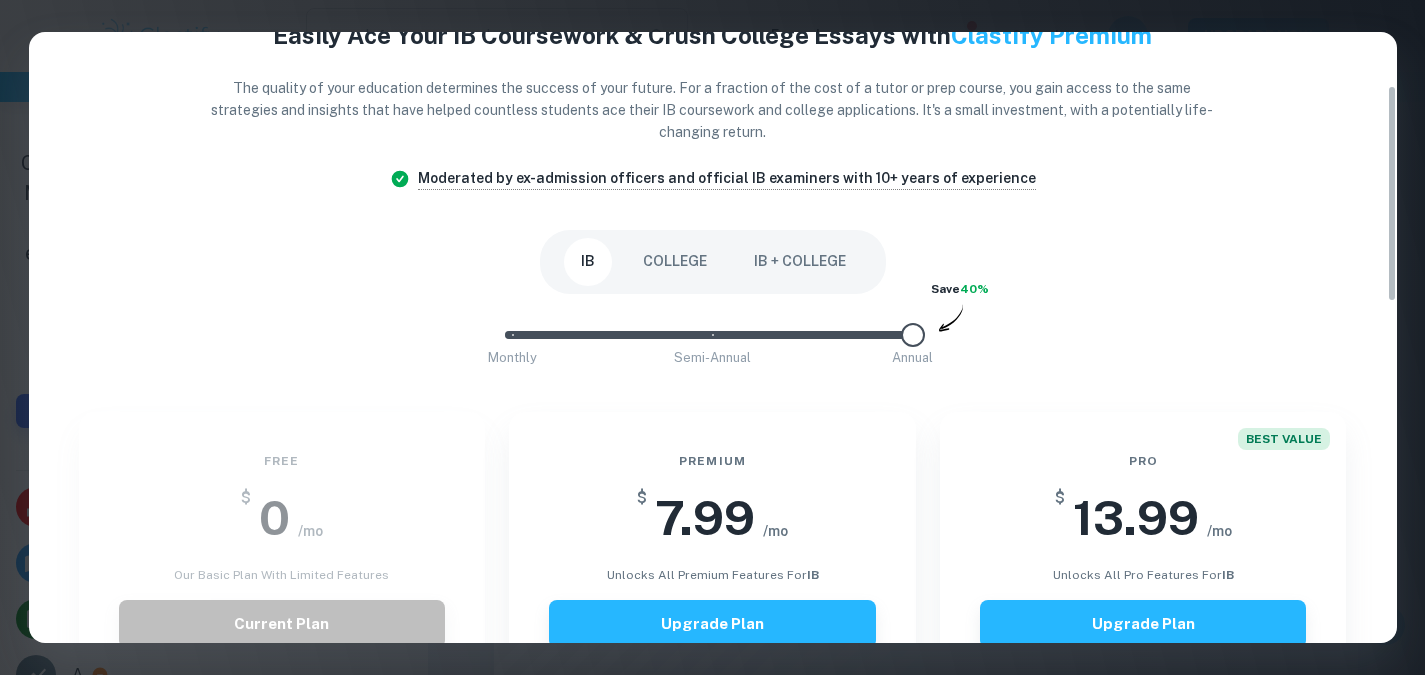 scroll, scrollTop: 0, scrollLeft: 0, axis: both 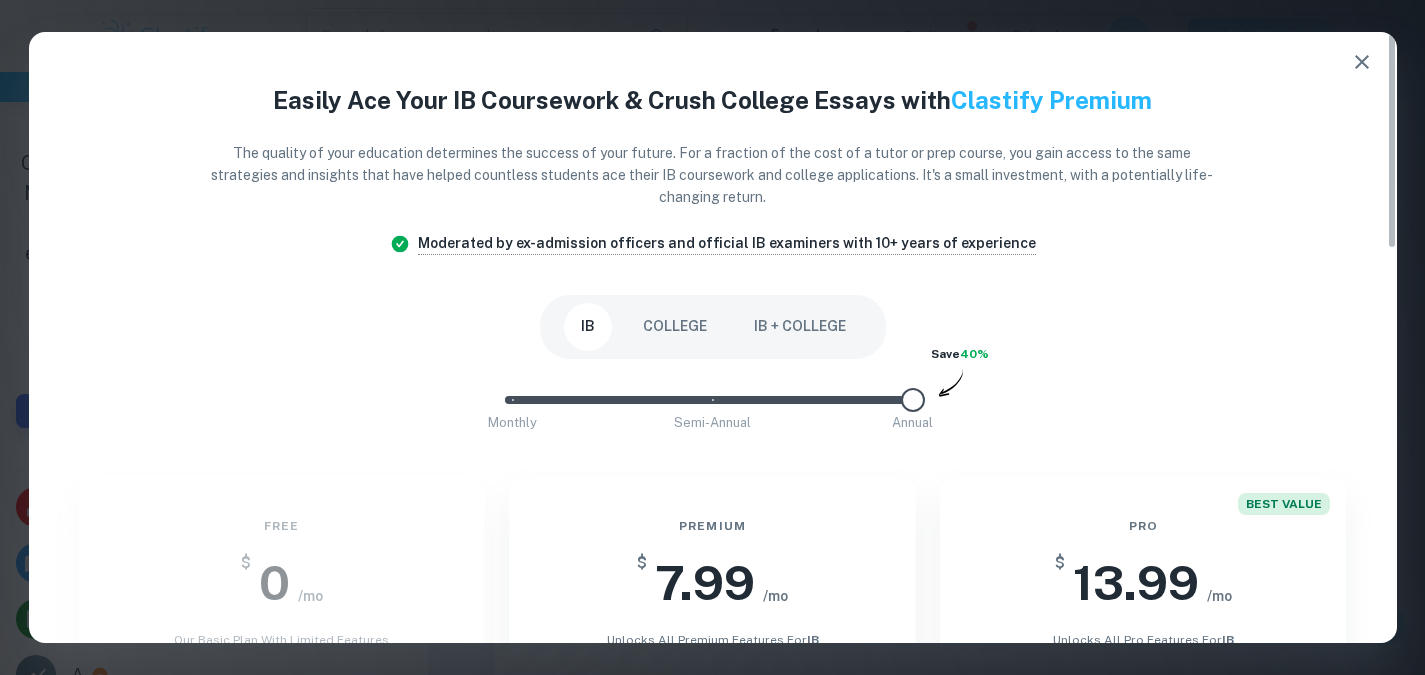 click on "COLLEGE" at bounding box center [675, 327] 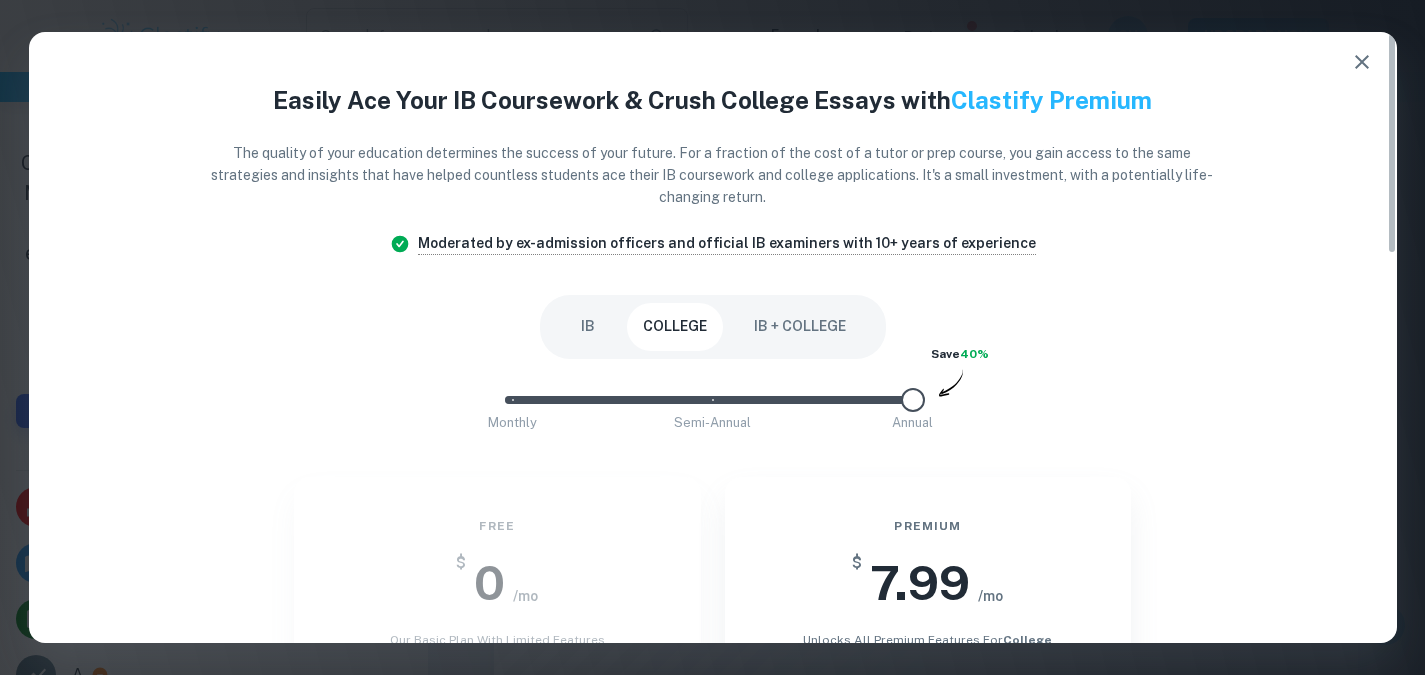 click on "IB" at bounding box center [588, 327] 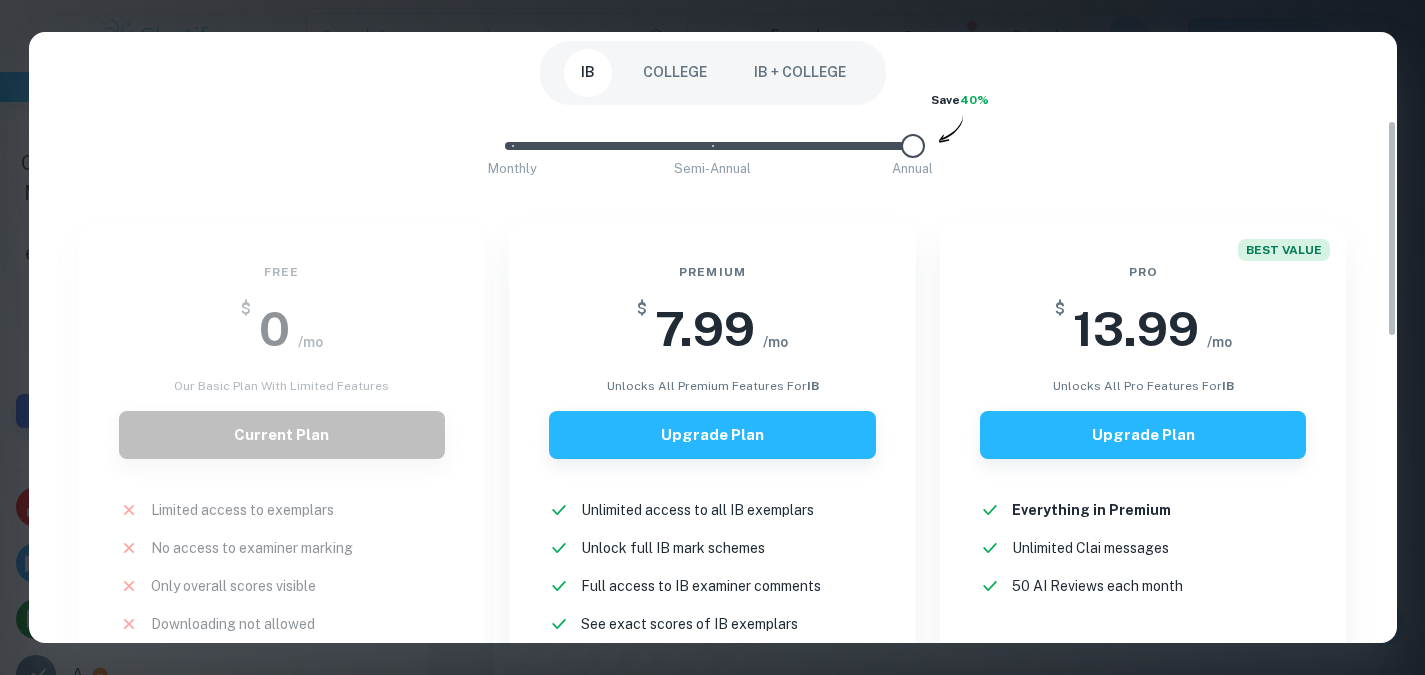 scroll, scrollTop: 247, scrollLeft: 0, axis: vertical 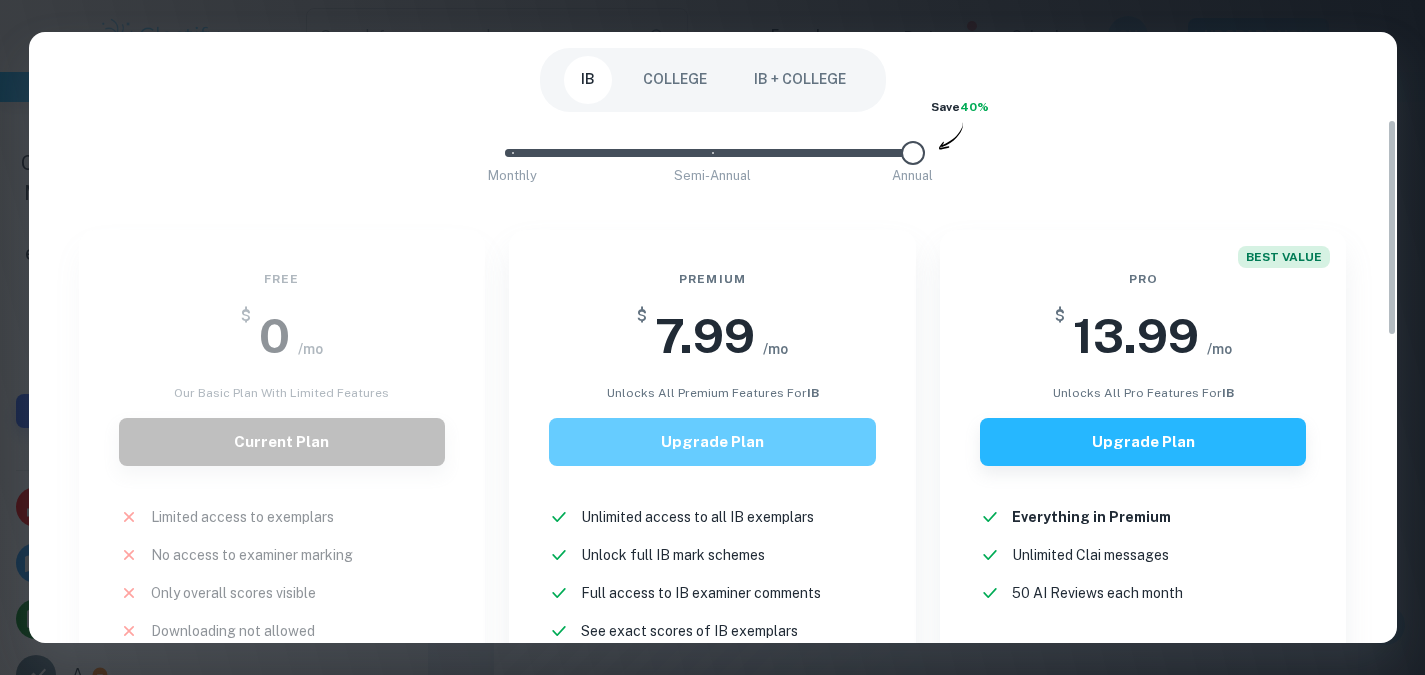 click on "Upgrade Plan" at bounding box center [712, 442] 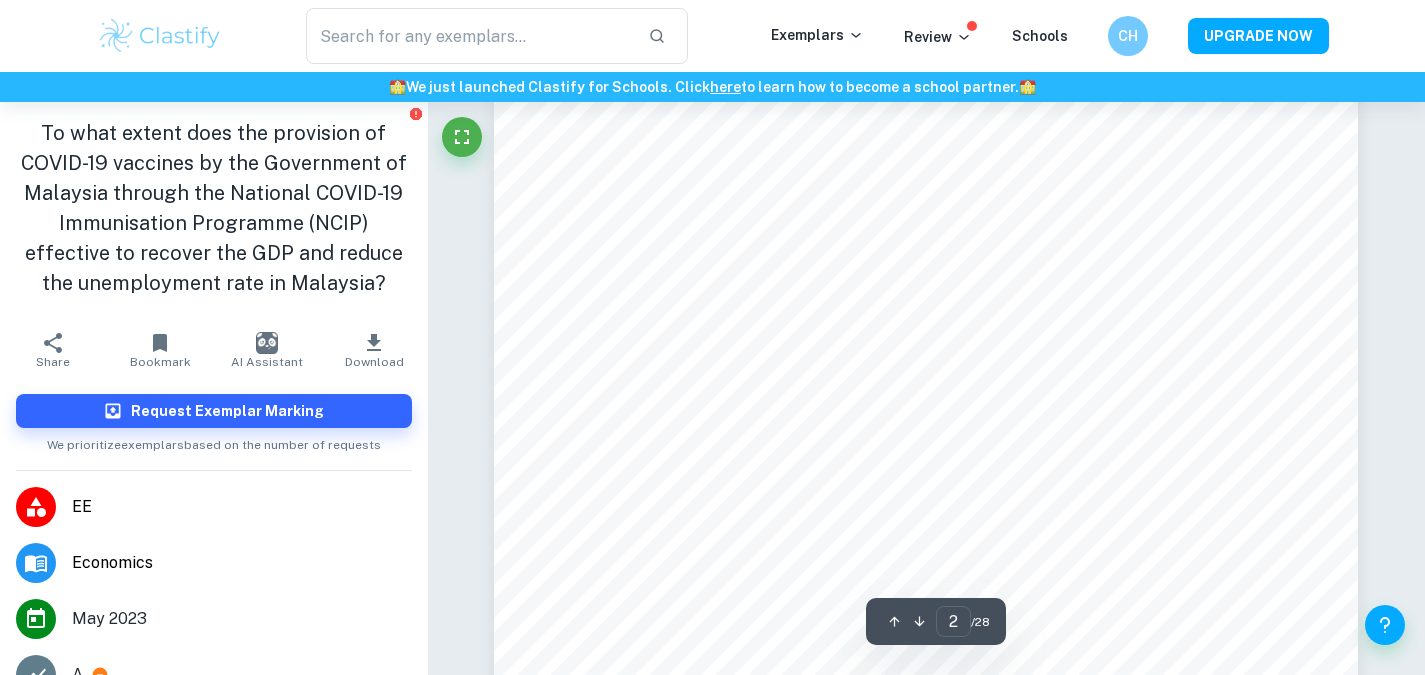 scroll, scrollTop: 1452, scrollLeft: 0, axis: vertical 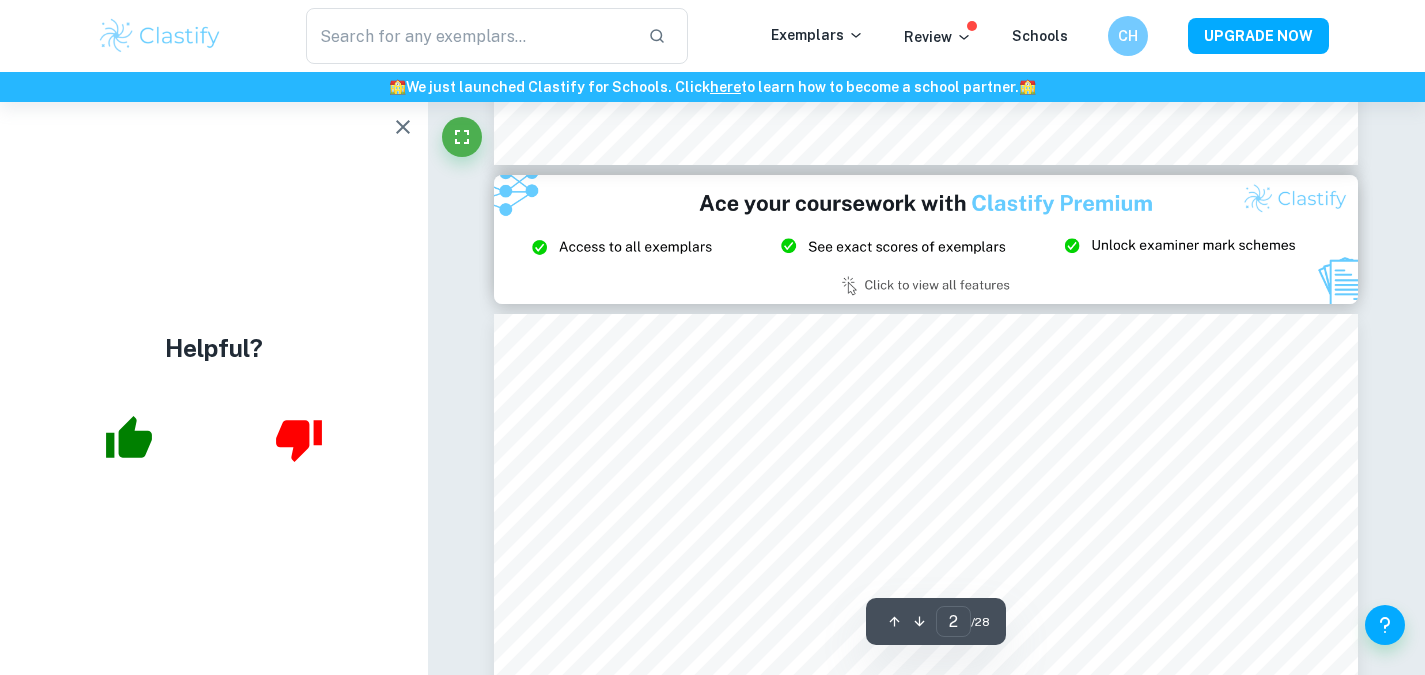 type on "3" 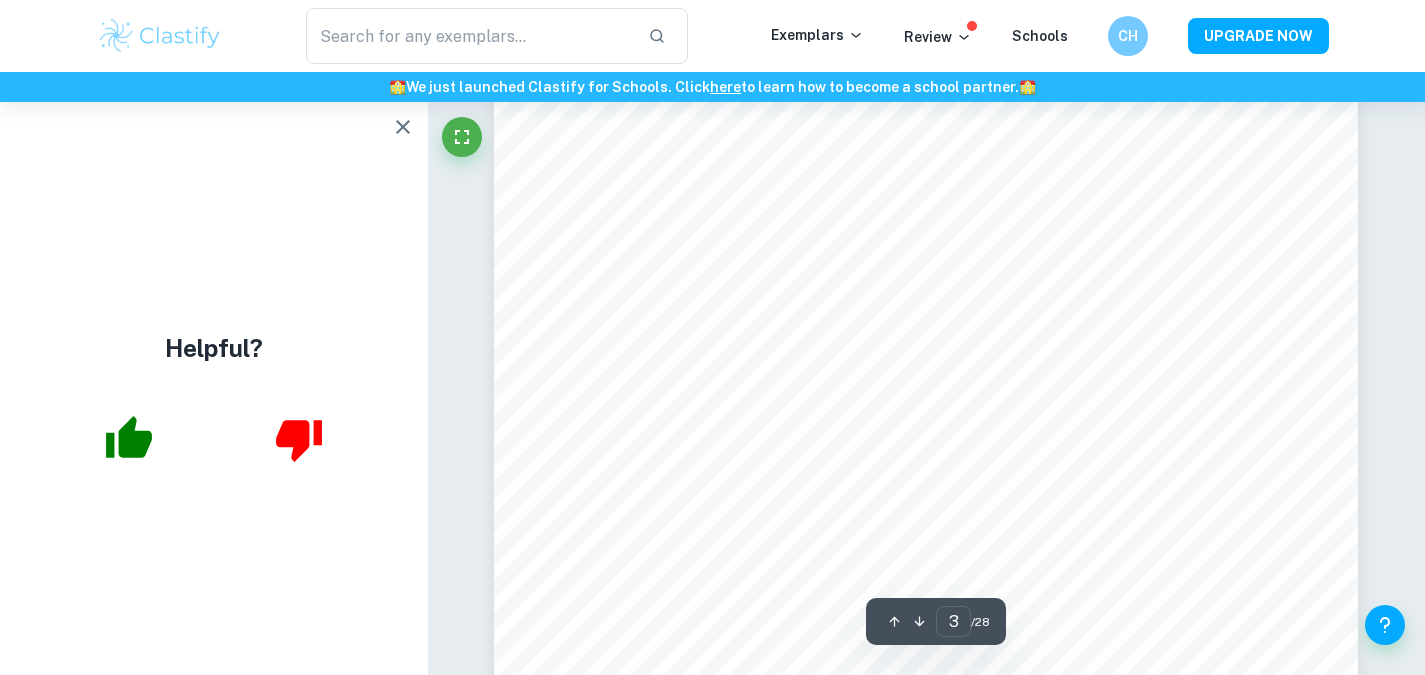 scroll, scrollTop: 2822, scrollLeft: 0, axis: vertical 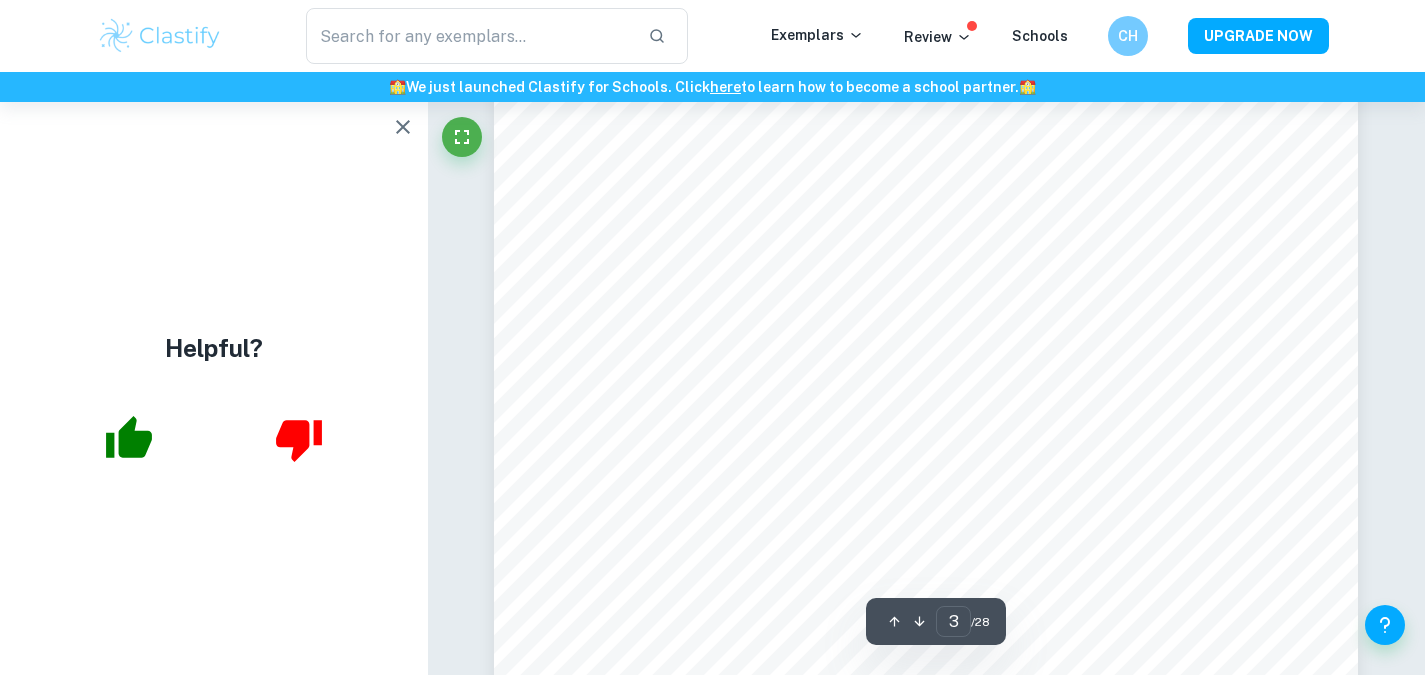 click 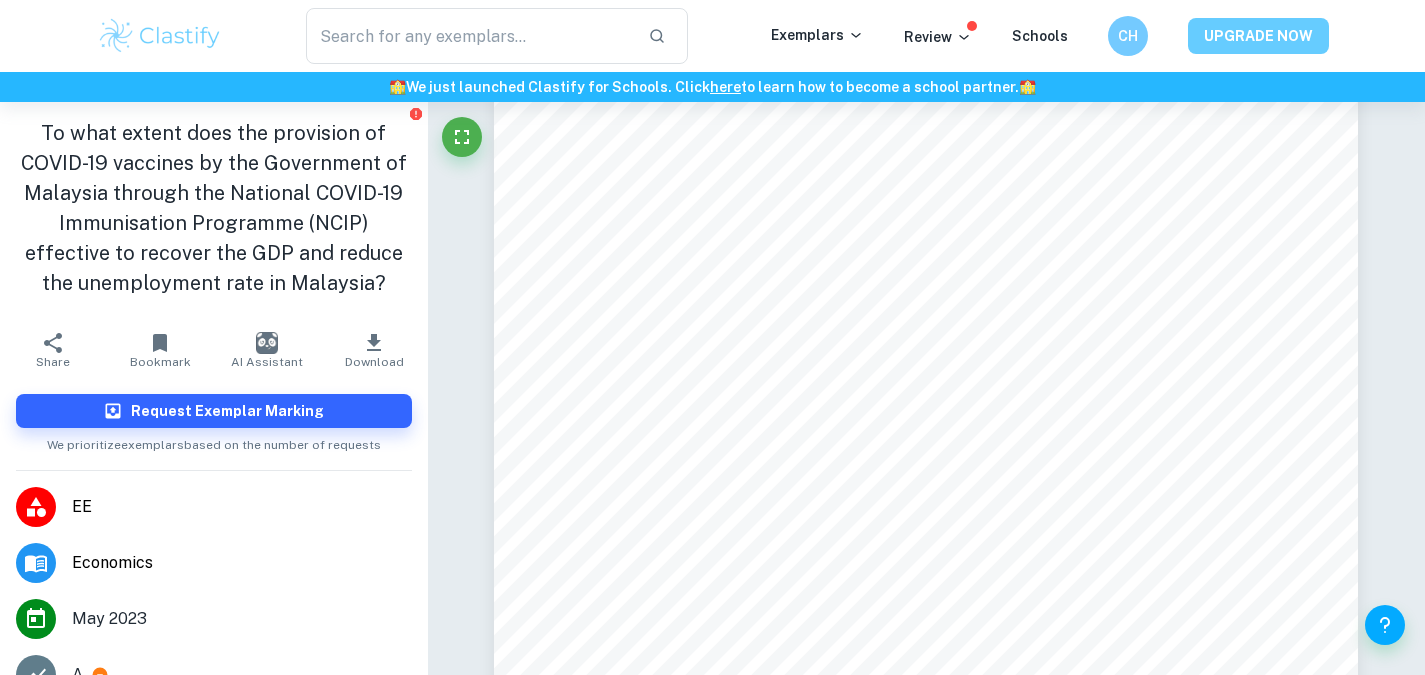 click on "UPGRADE NOW" at bounding box center [1258, 36] 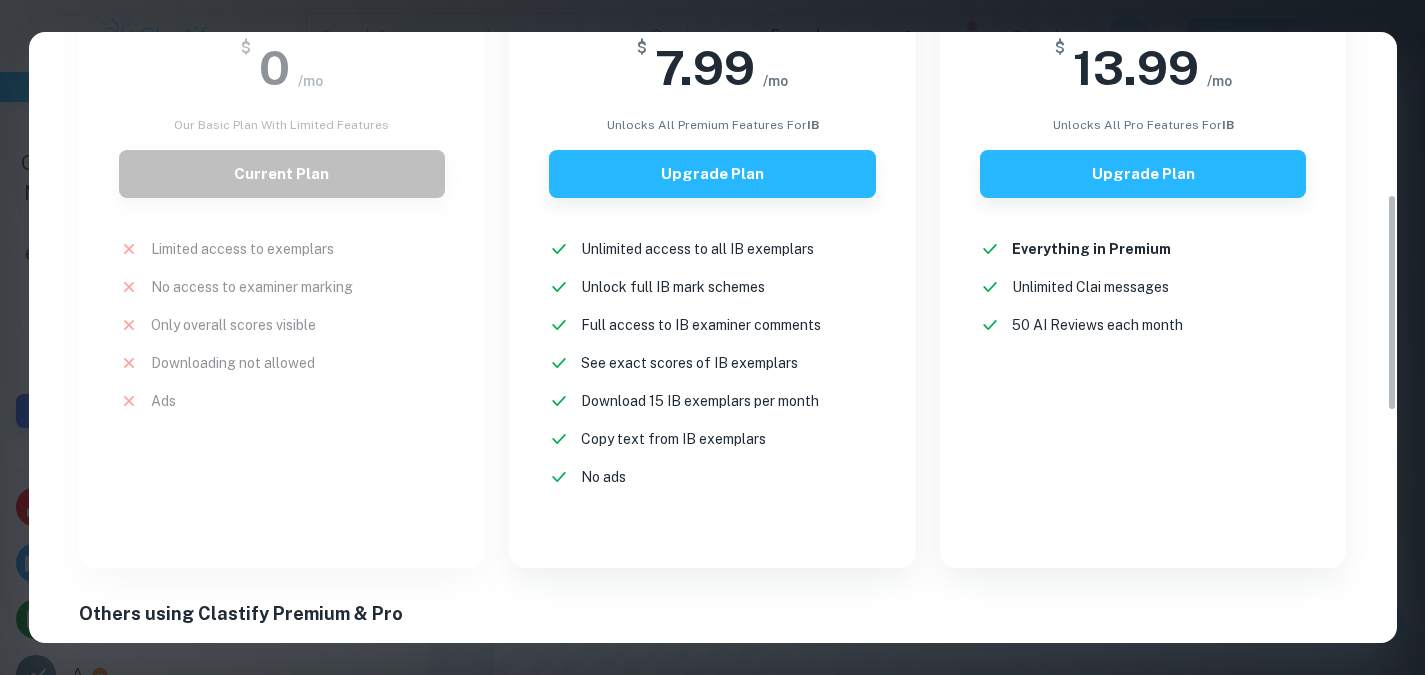 scroll, scrollTop: 456, scrollLeft: 0, axis: vertical 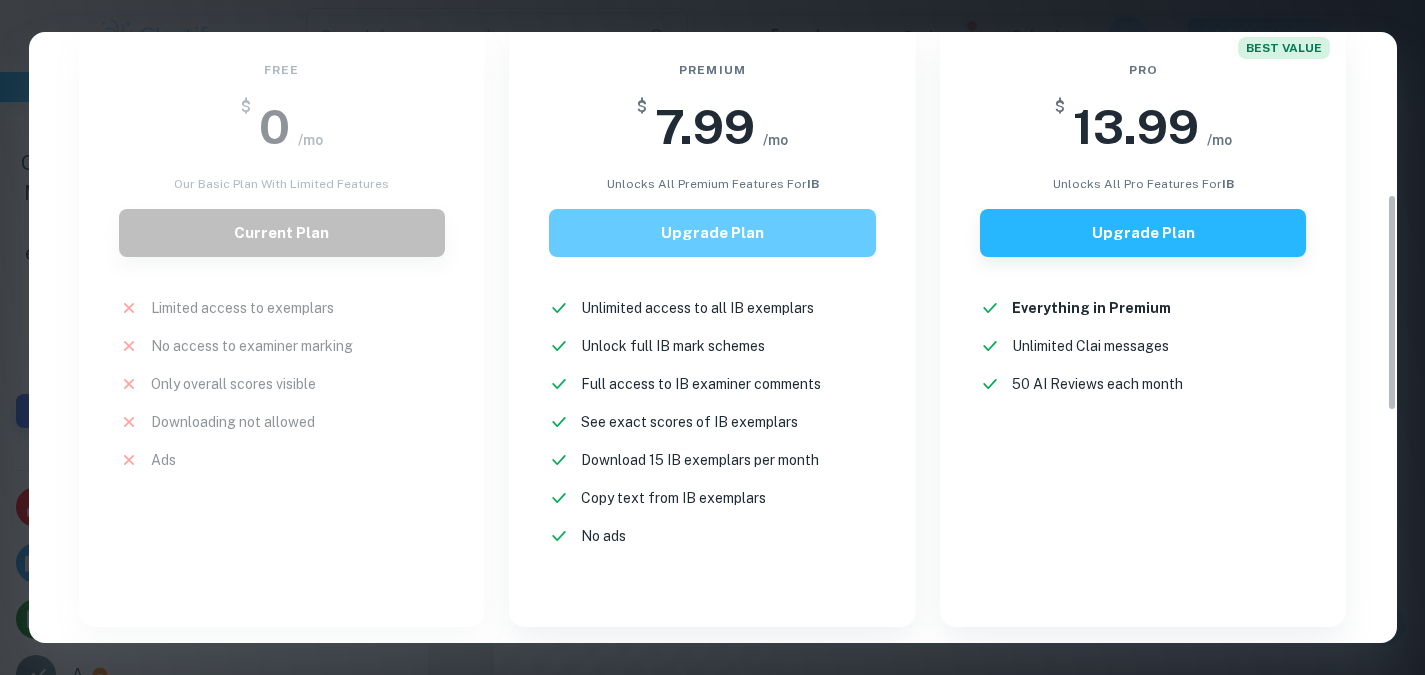 click on "Upgrade Plan" at bounding box center (712, 233) 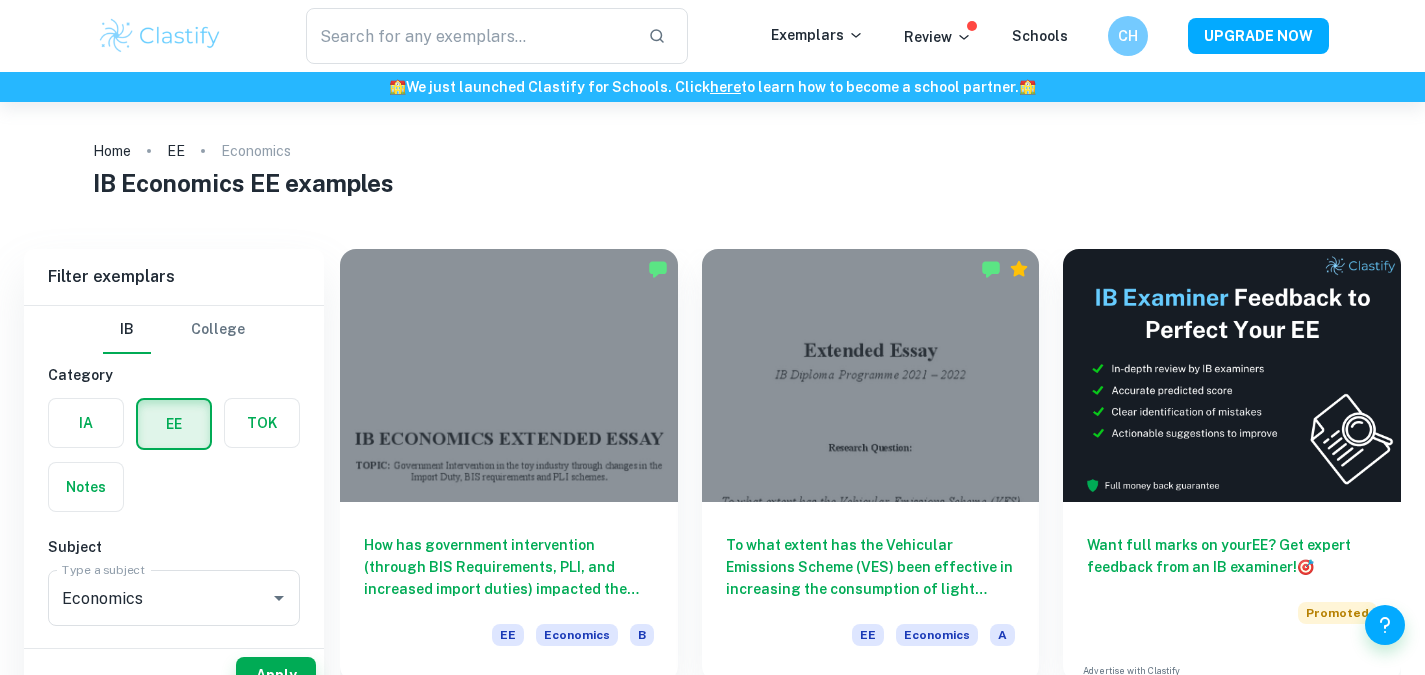 scroll, scrollTop: 185, scrollLeft: 0, axis: vertical 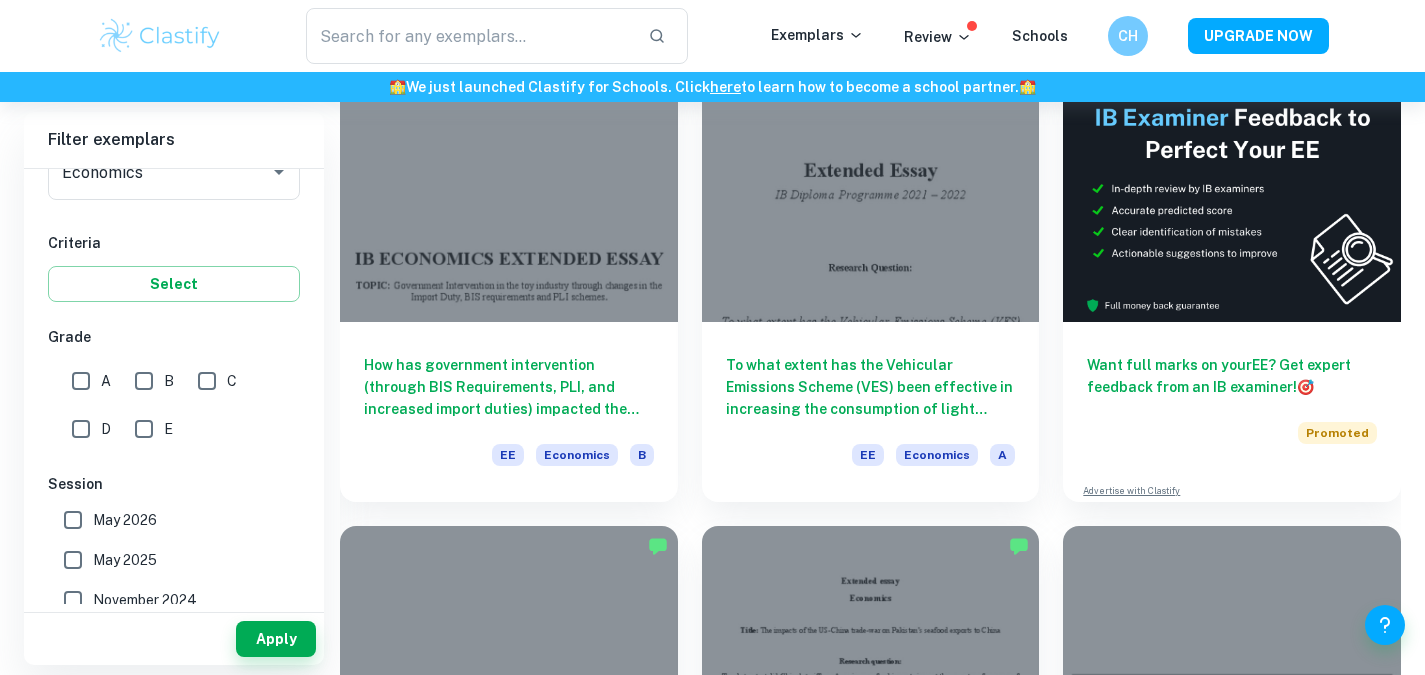 click on "A" at bounding box center [81, 381] 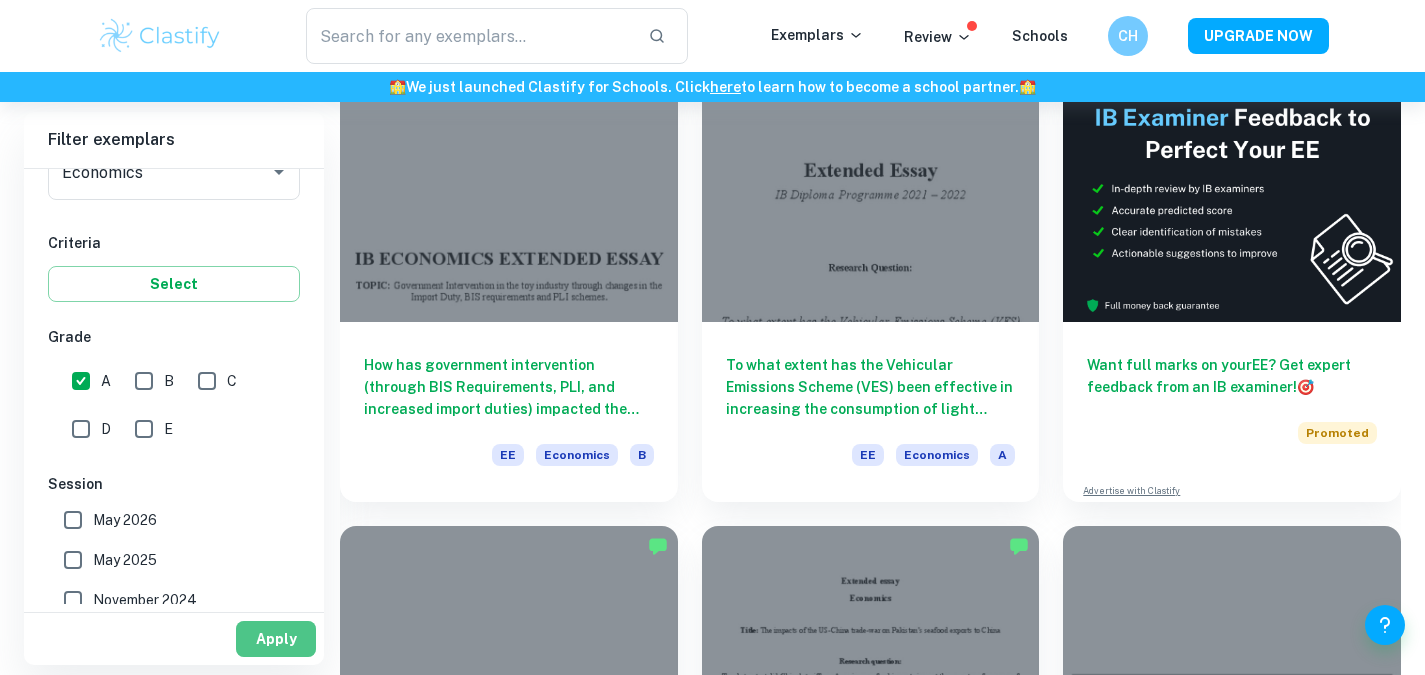 click on "Apply" at bounding box center [276, 639] 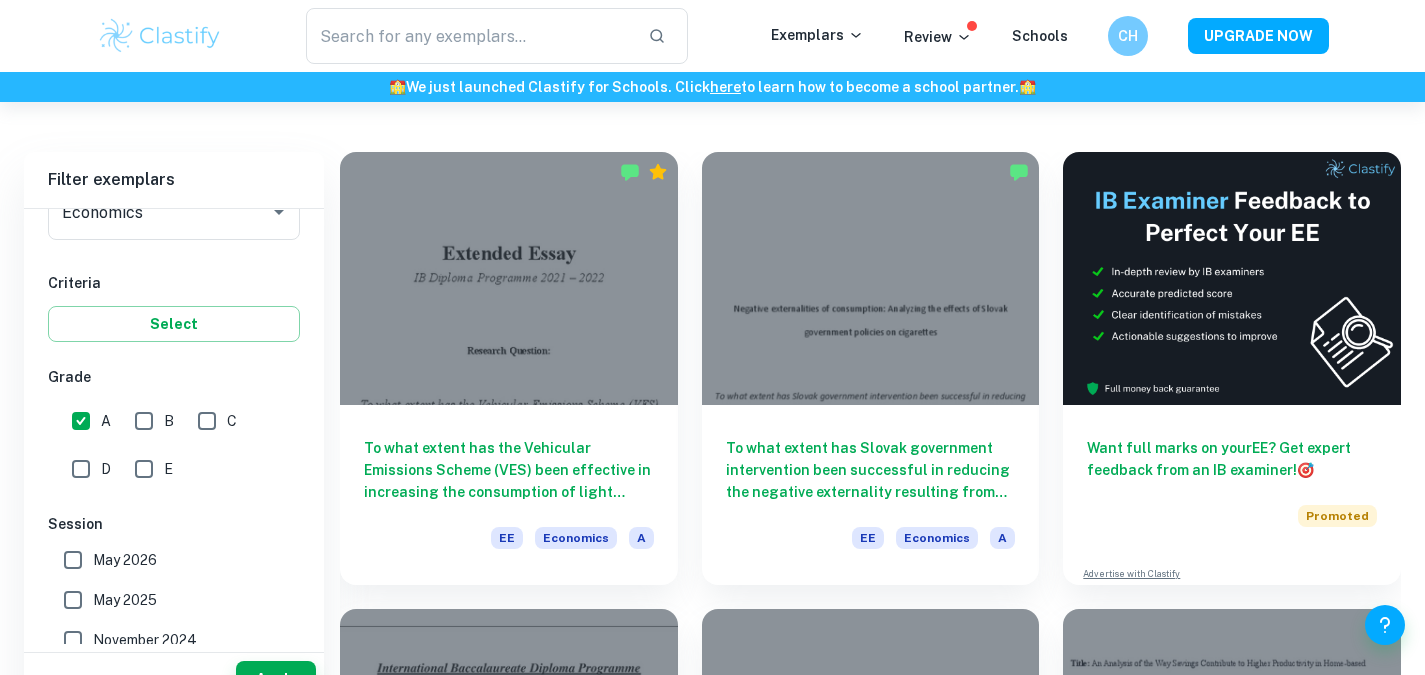 scroll, scrollTop: 185, scrollLeft: 0, axis: vertical 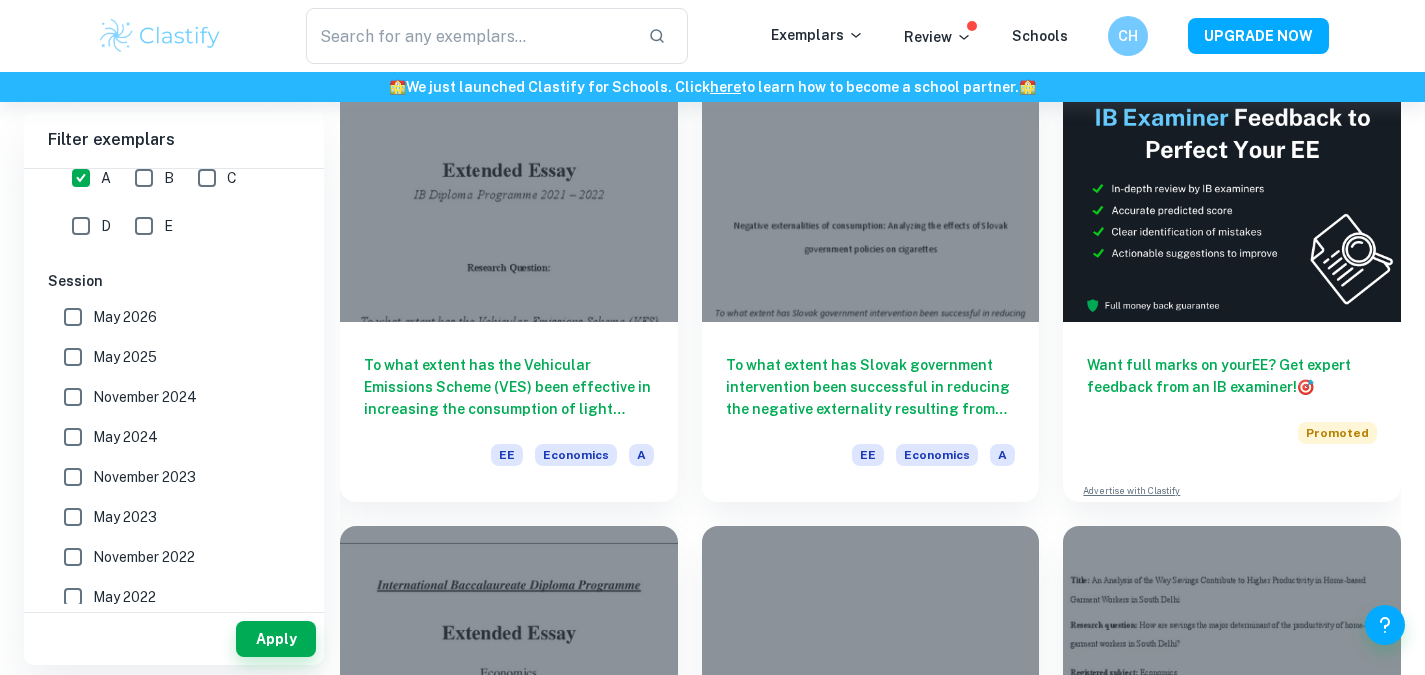 click on "May 2026" at bounding box center [73, 317] 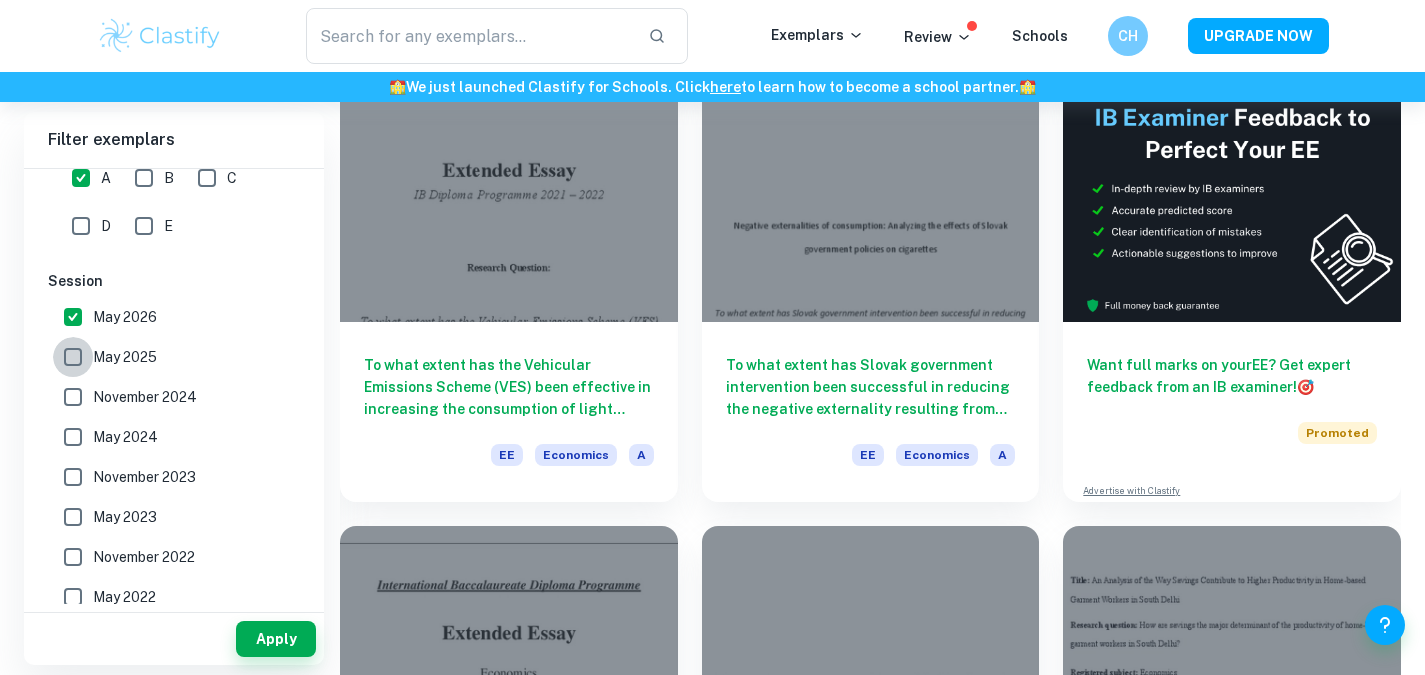 click on "May 2025" at bounding box center [73, 357] 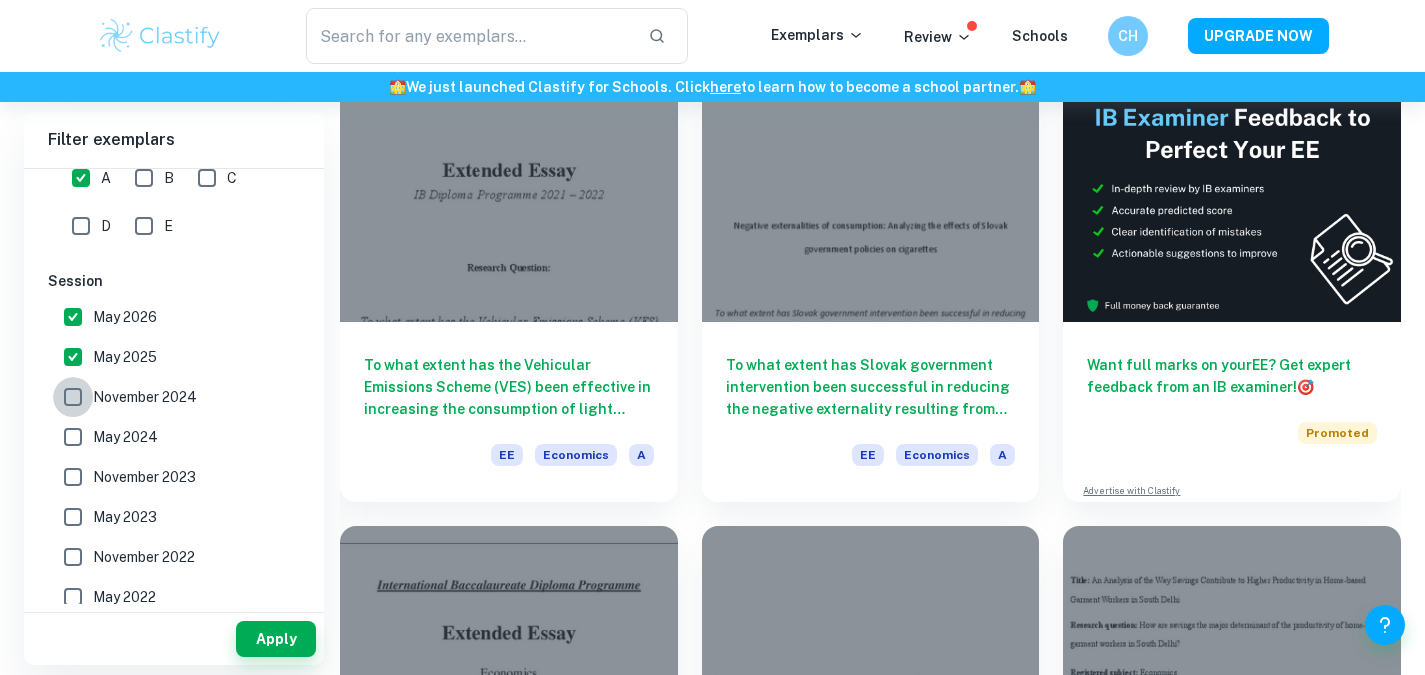 click on "November 2024" at bounding box center [73, 397] 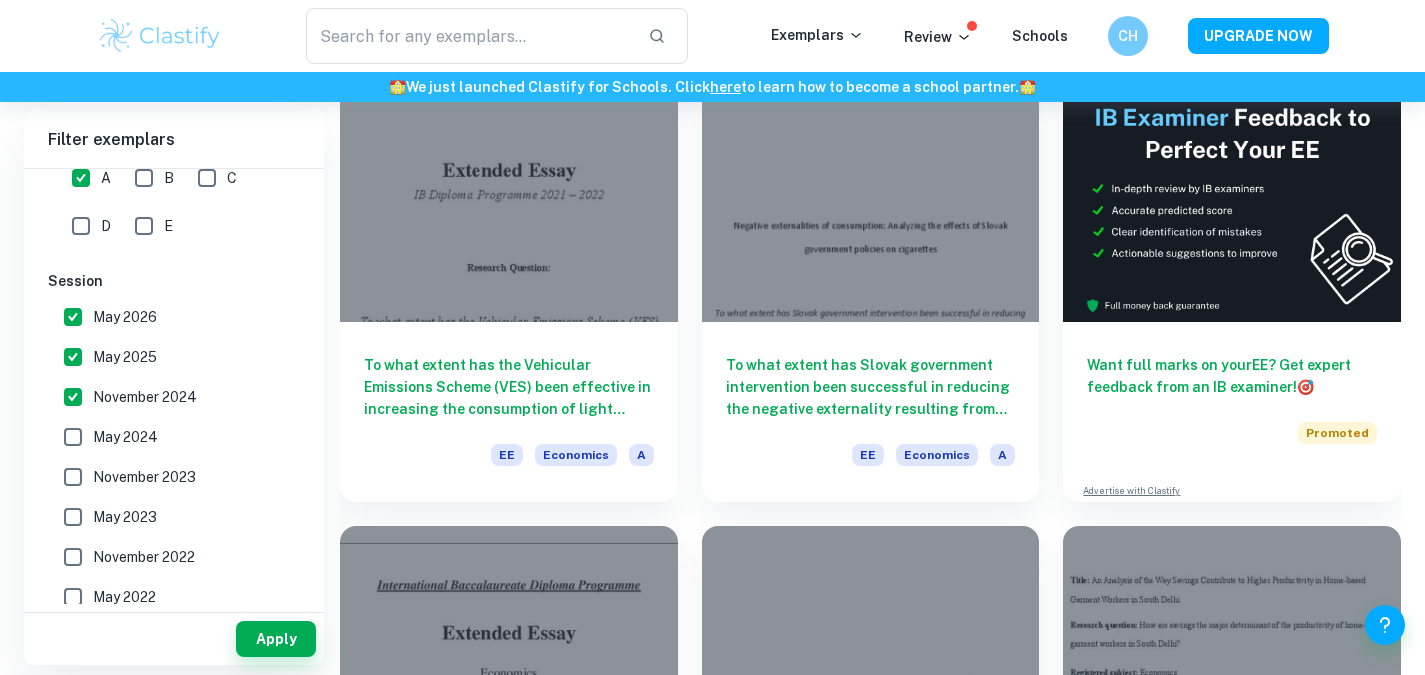 click on "May 2024" at bounding box center (73, 437) 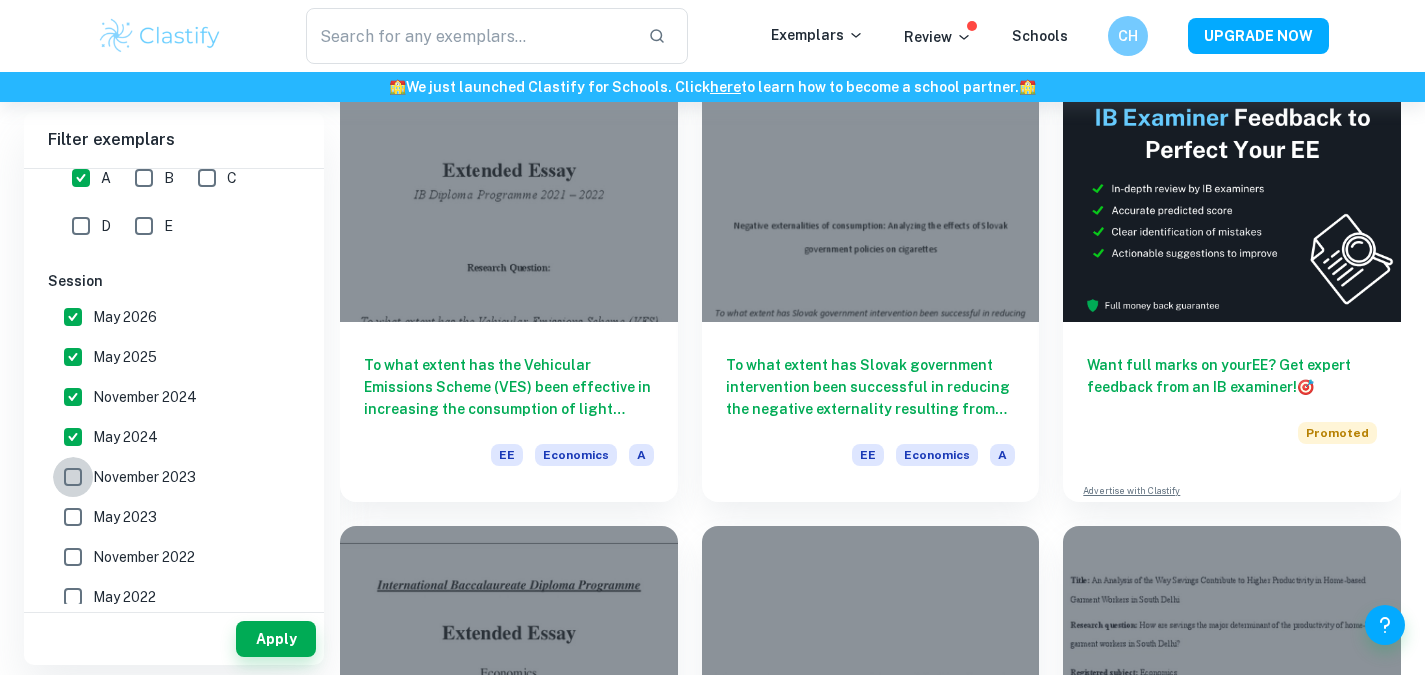 click on "November 2023" at bounding box center (73, 477) 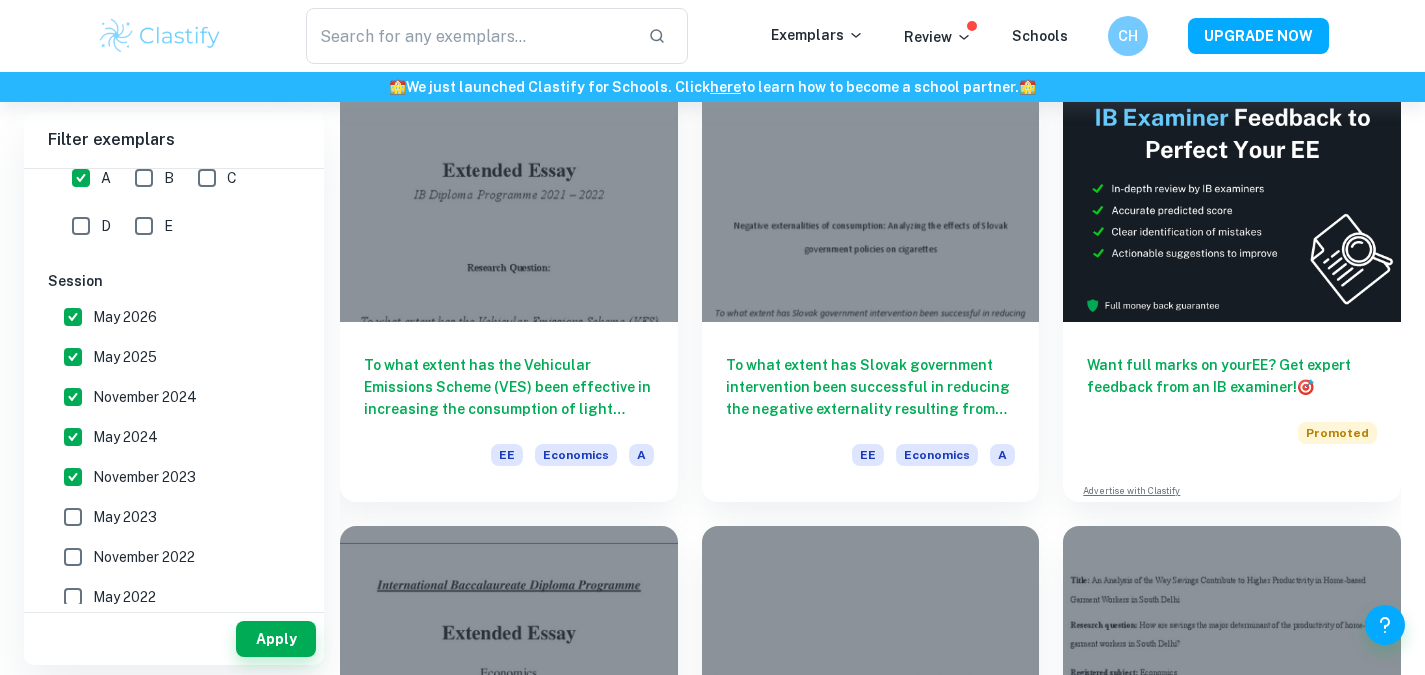 click on "May 2023" at bounding box center (73, 517) 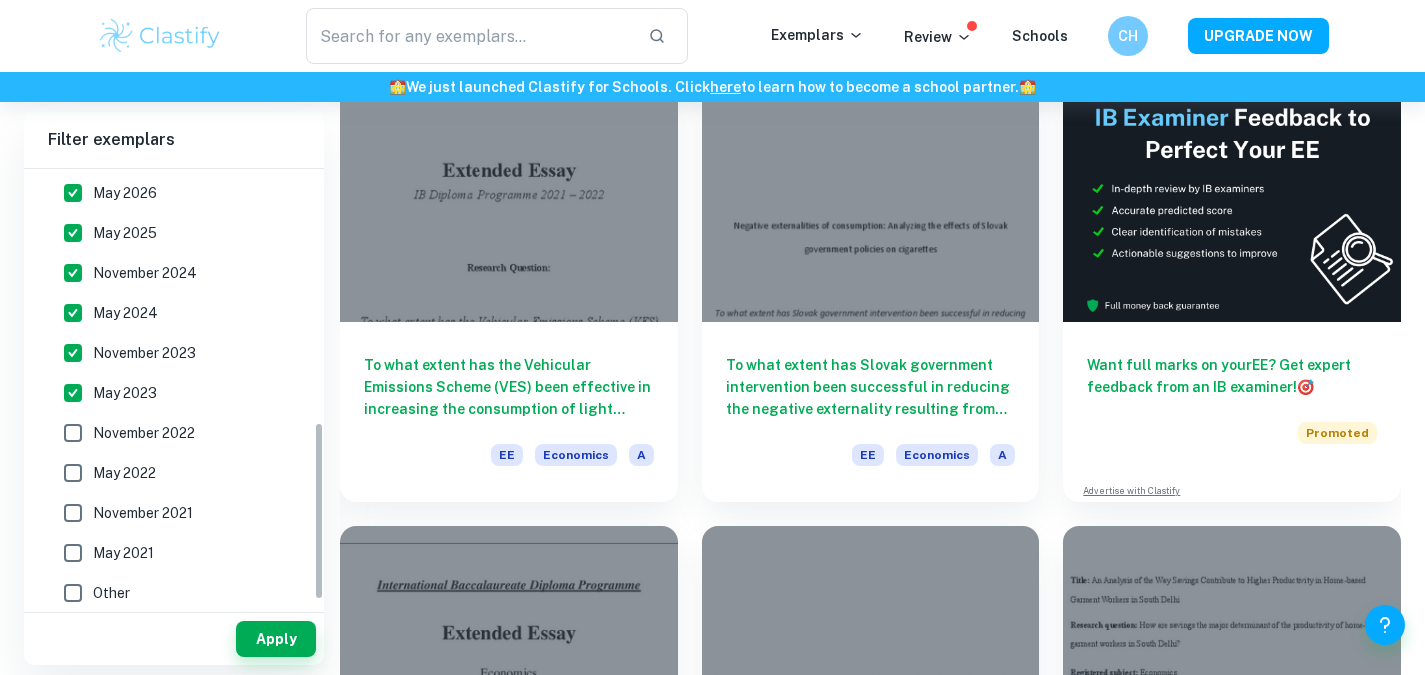 scroll, scrollTop: 622, scrollLeft: 0, axis: vertical 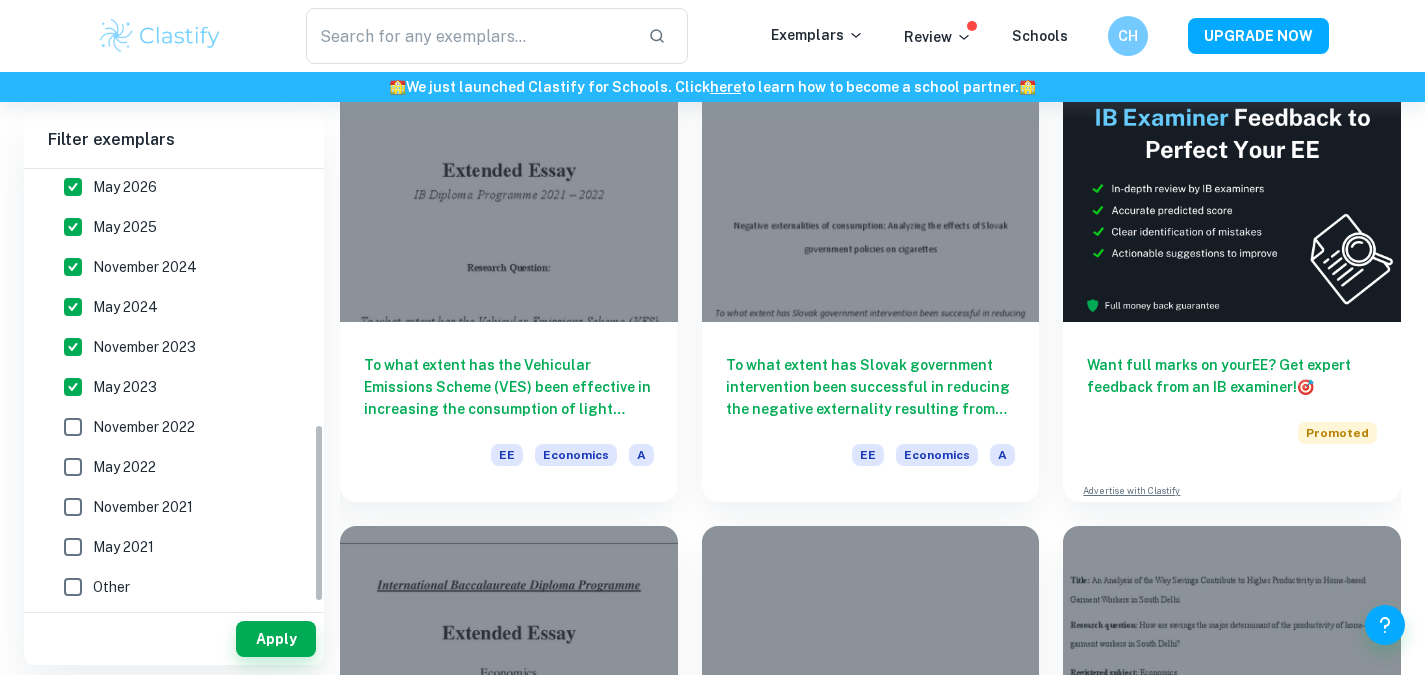 click on "November 2022" at bounding box center (73, 427) 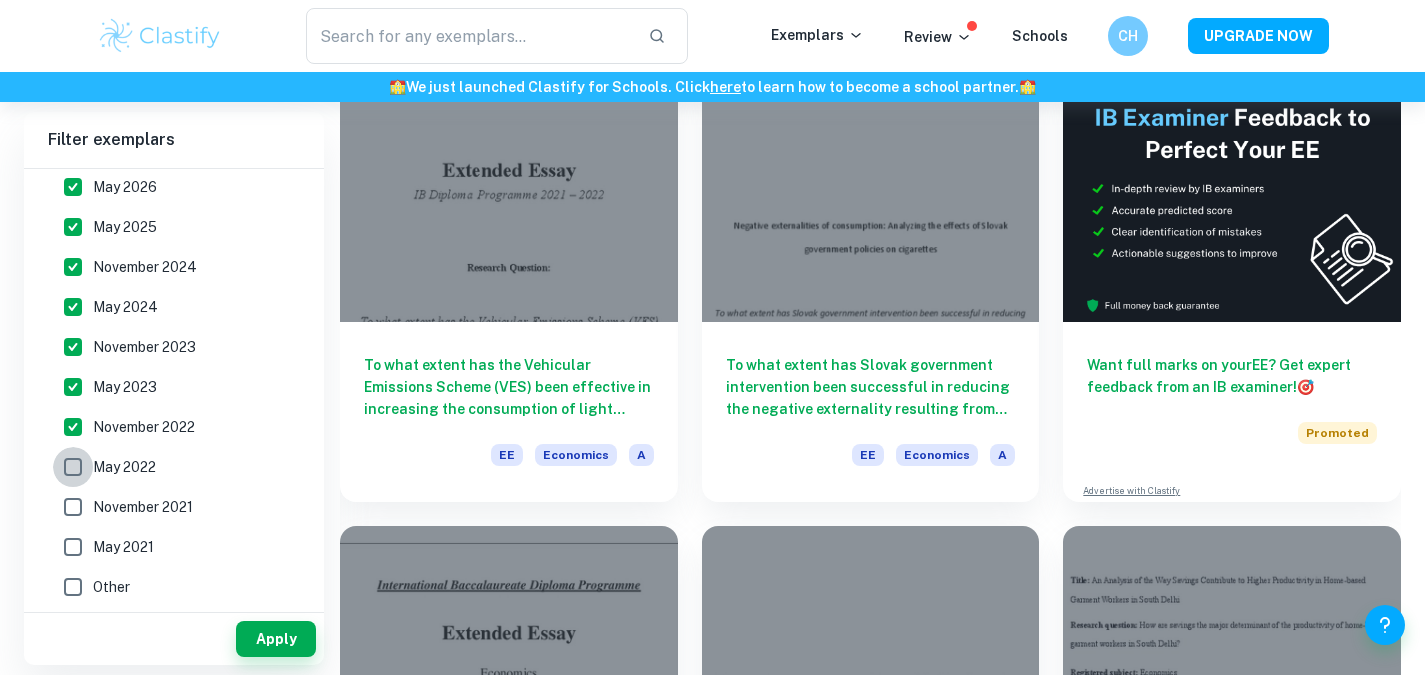click on "May 2022" at bounding box center [73, 467] 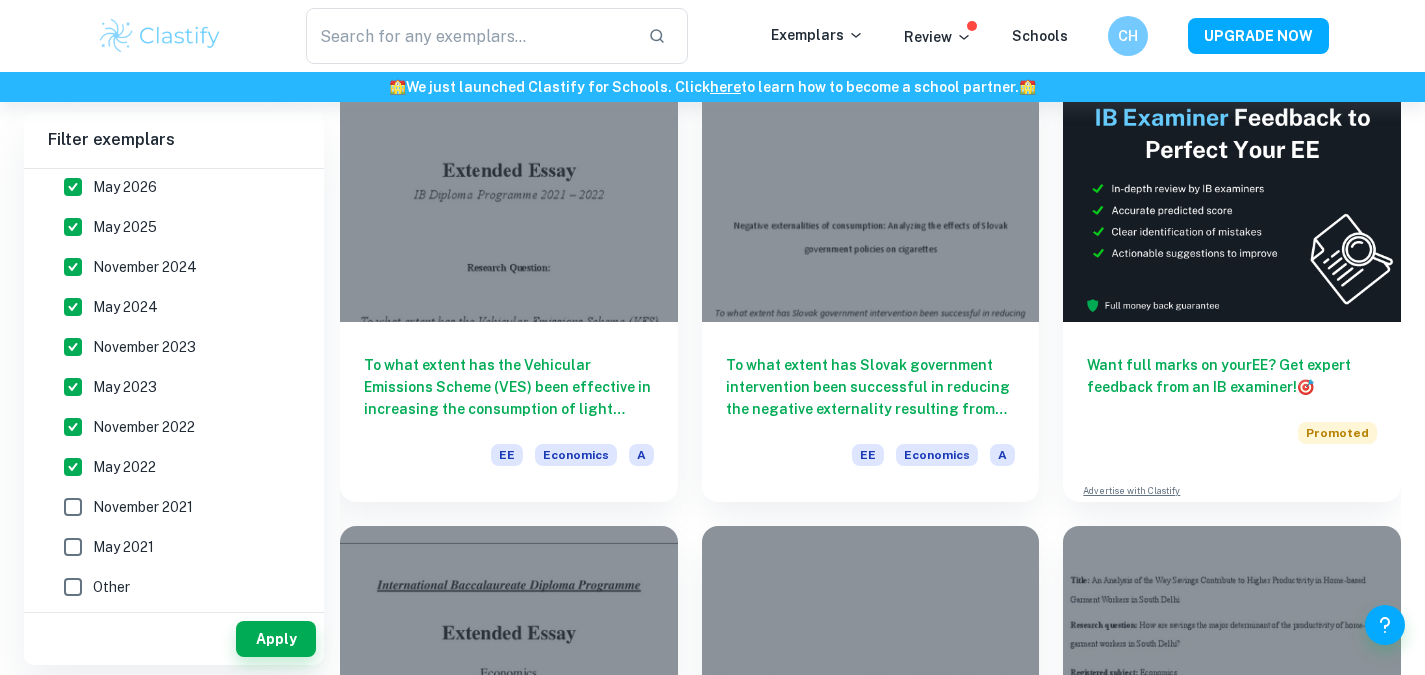 click on "November 2021" at bounding box center (73, 507) 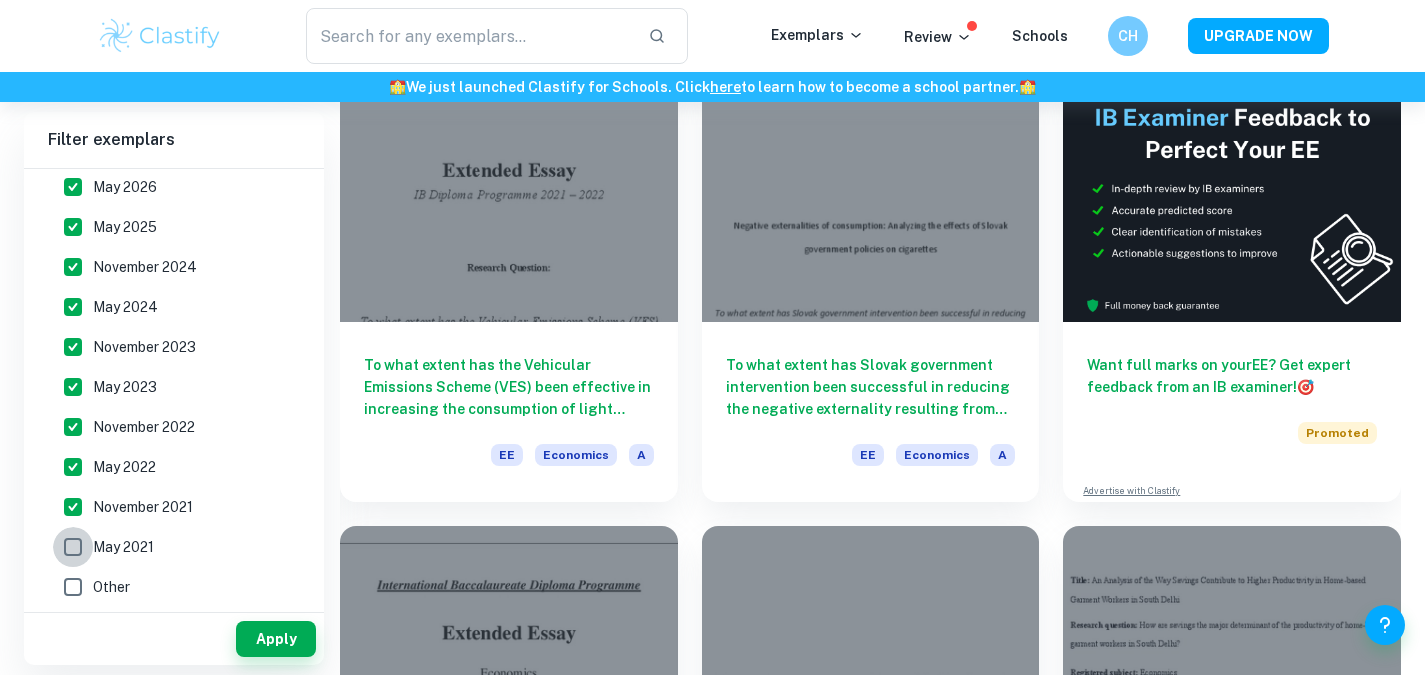click on "May 2021" at bounding box center (73, 547) 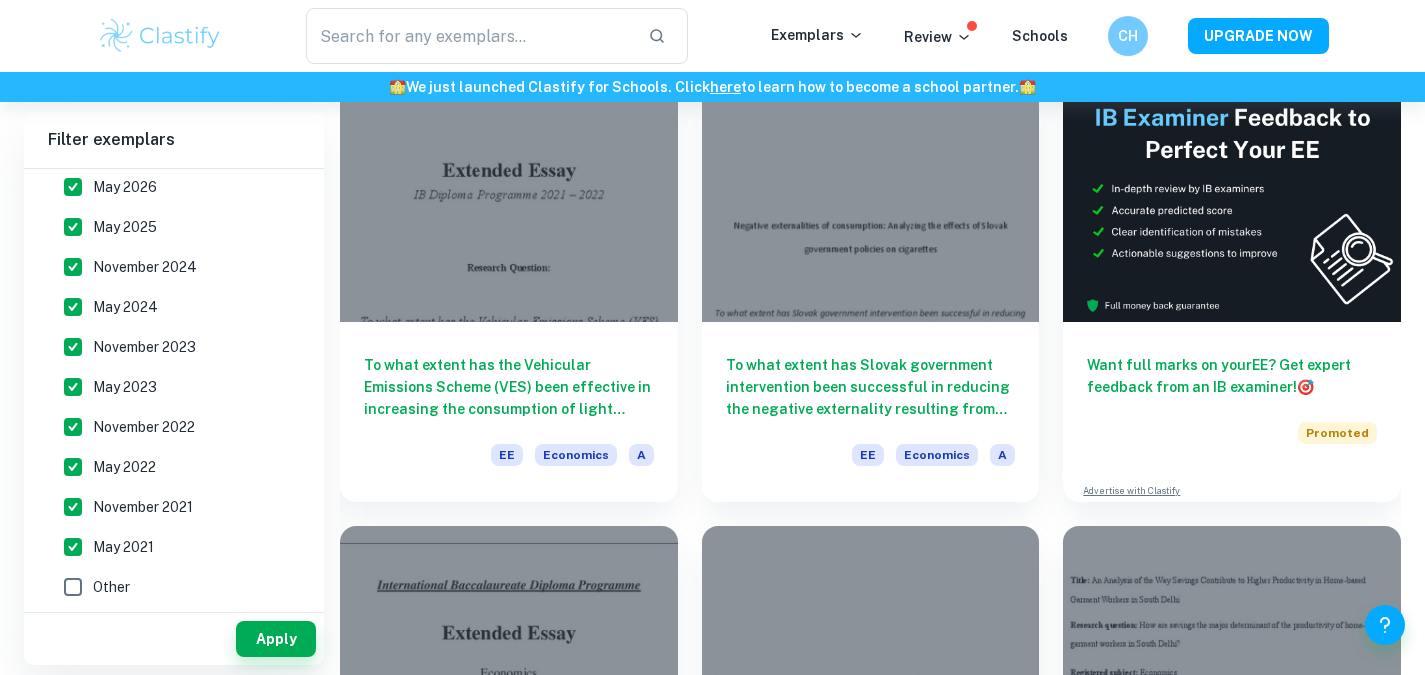 scroll, scrollTop: 625, scrollLeft: 0, axis: vertical 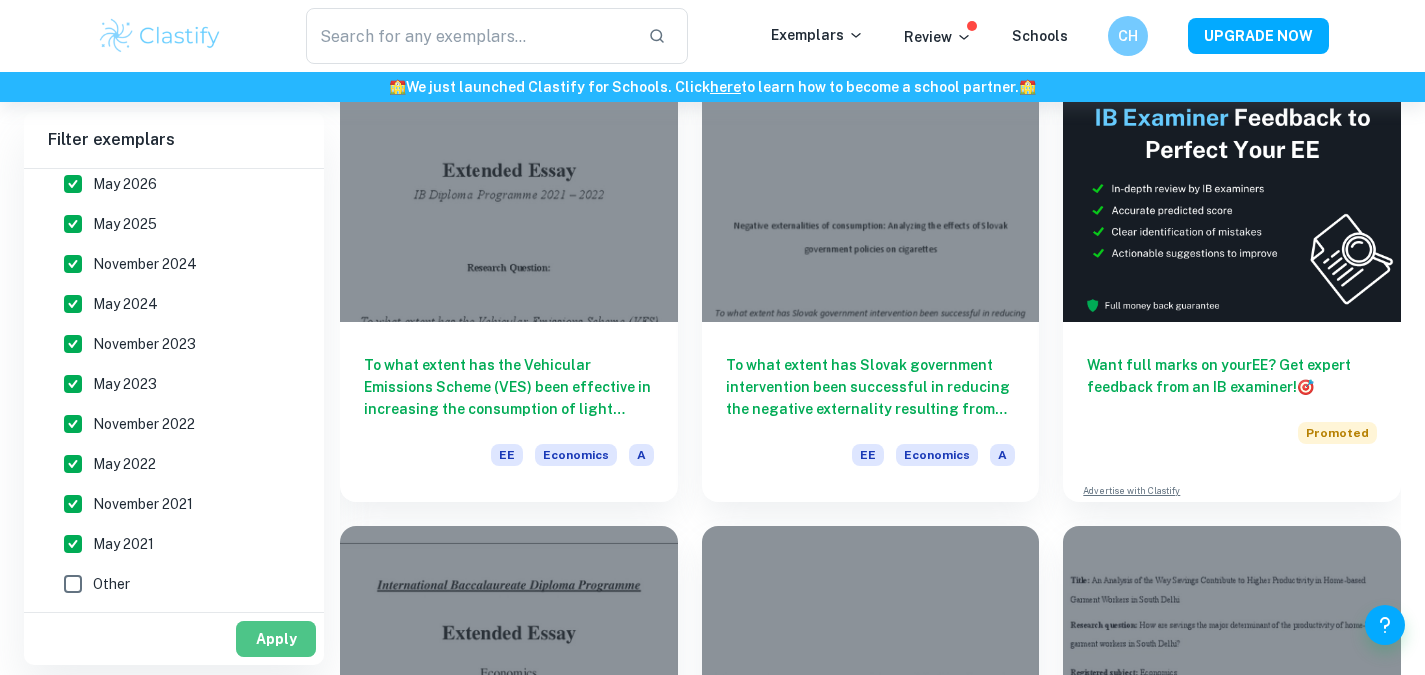 click on "Apply" at bounding box center (276, 639) 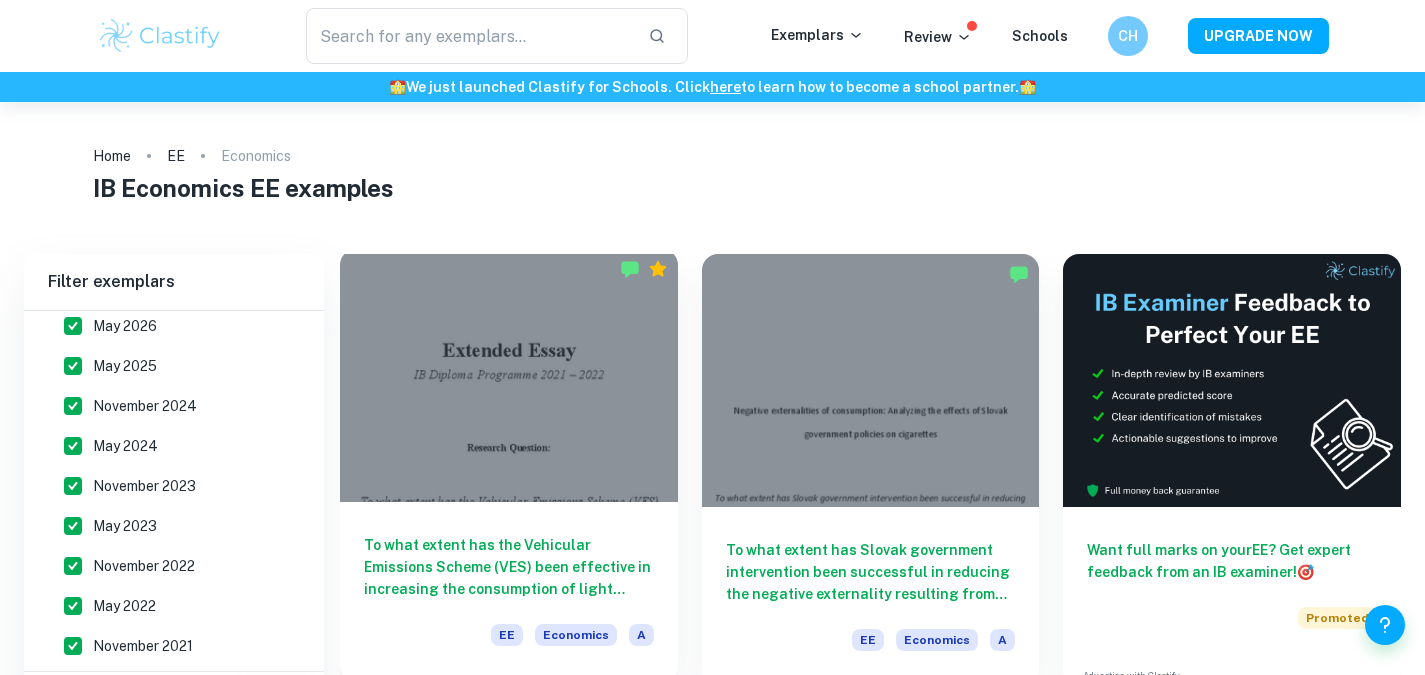 scroll, scrollTop: 283, scrollLeft: 0, axis: vertical 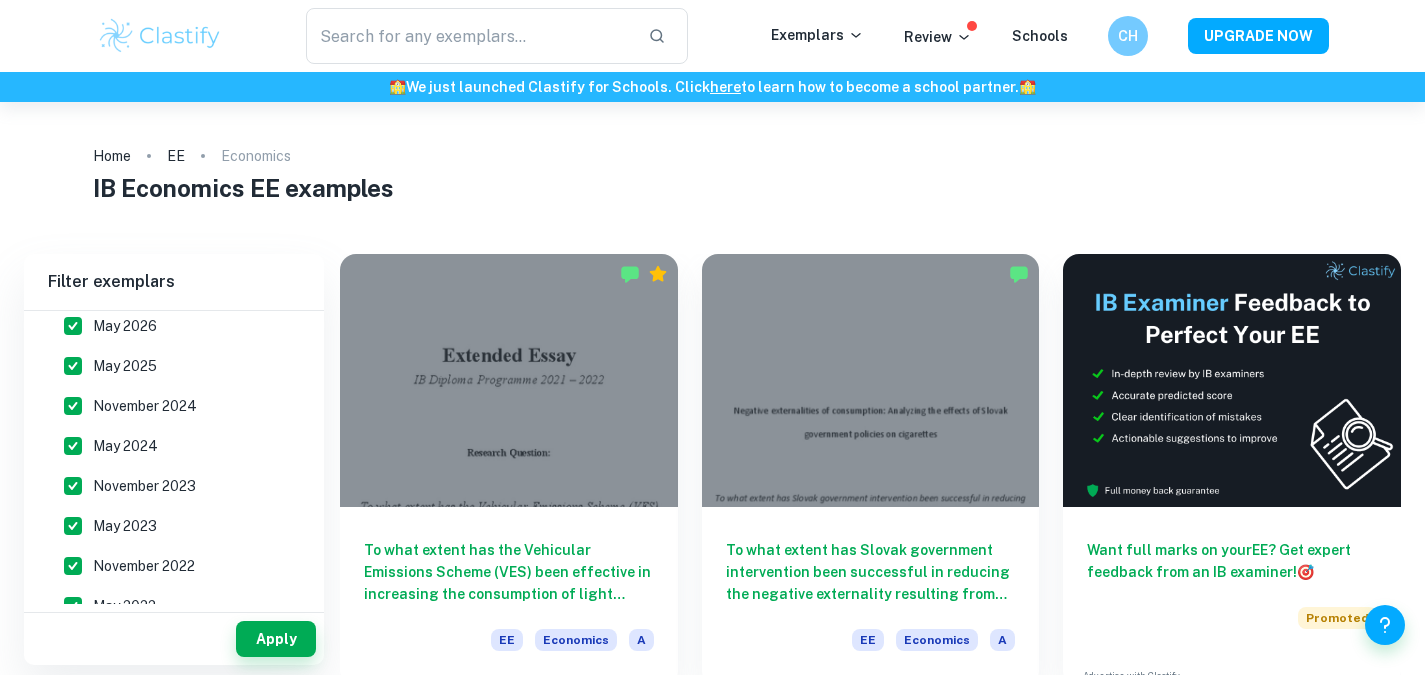 click on "Home EE Economics" at bounding box center (712, 156) 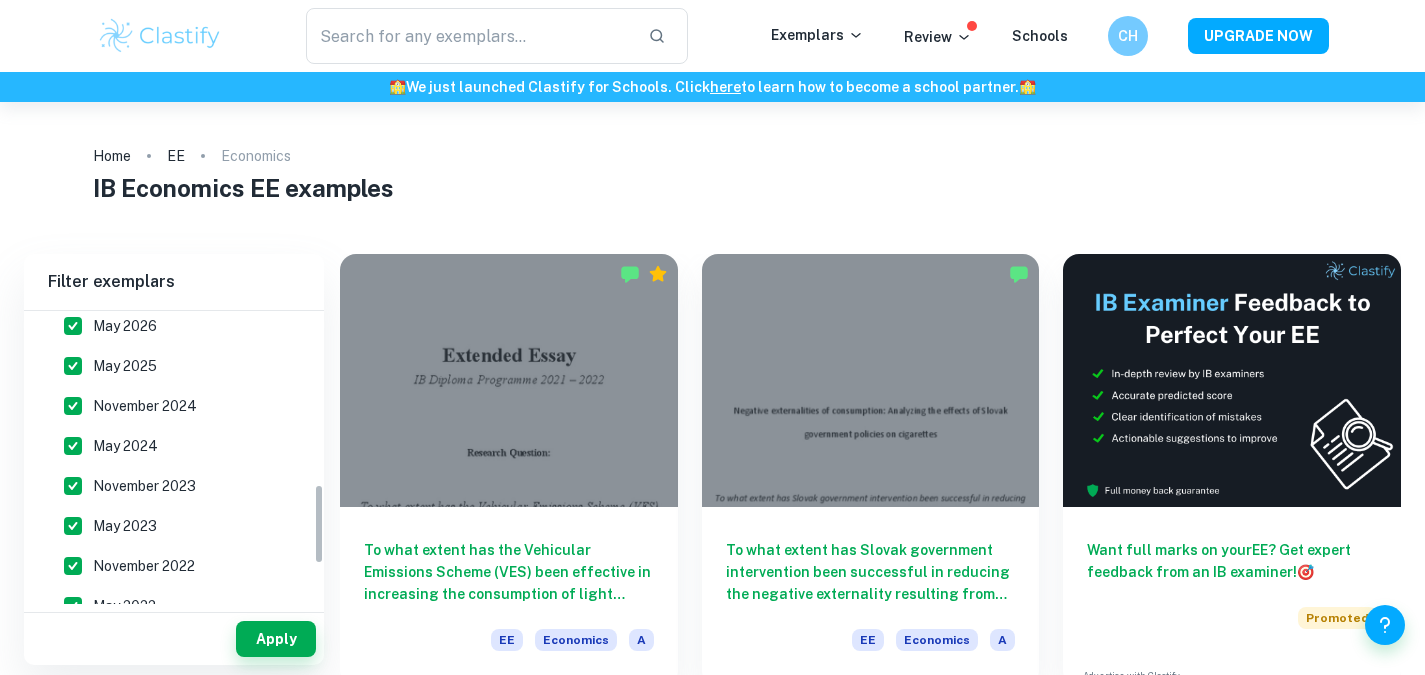 scroll, scrollTop: 0, scrollLeft: 0, axis: both 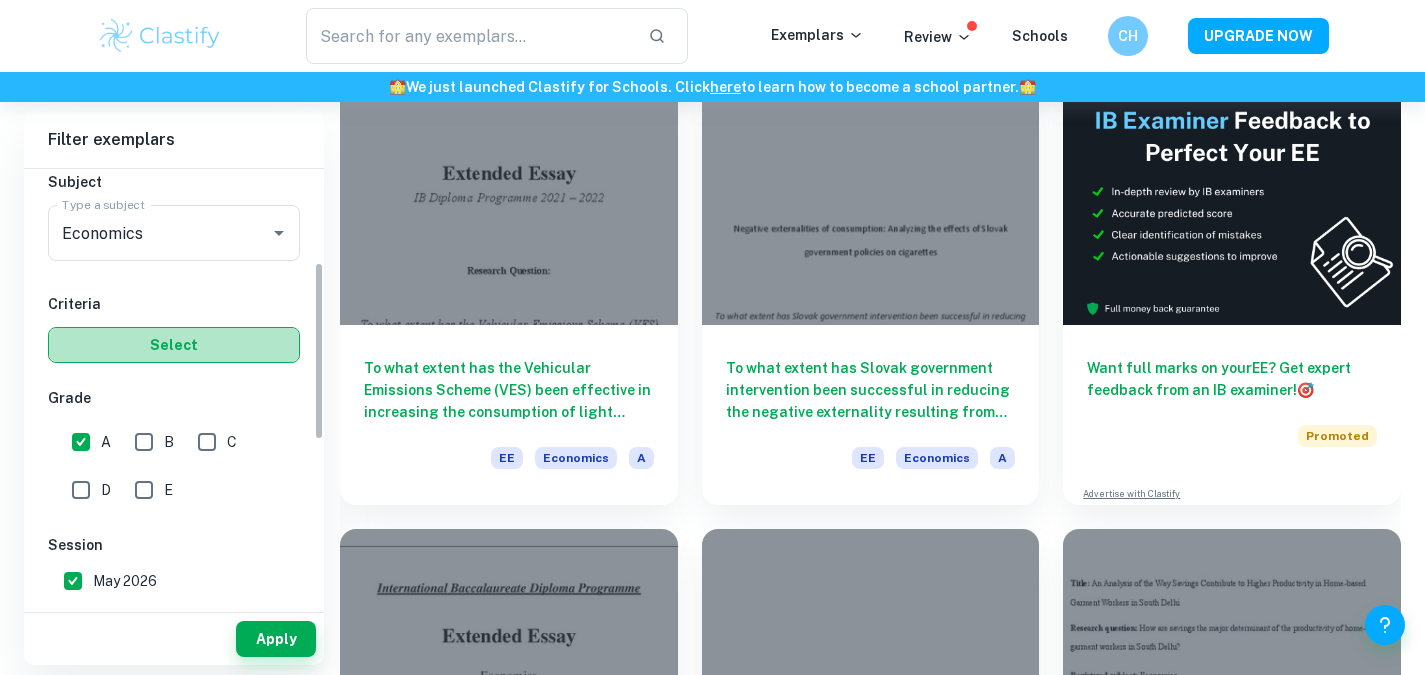 click on "Select" at bounding box center (174, 345) 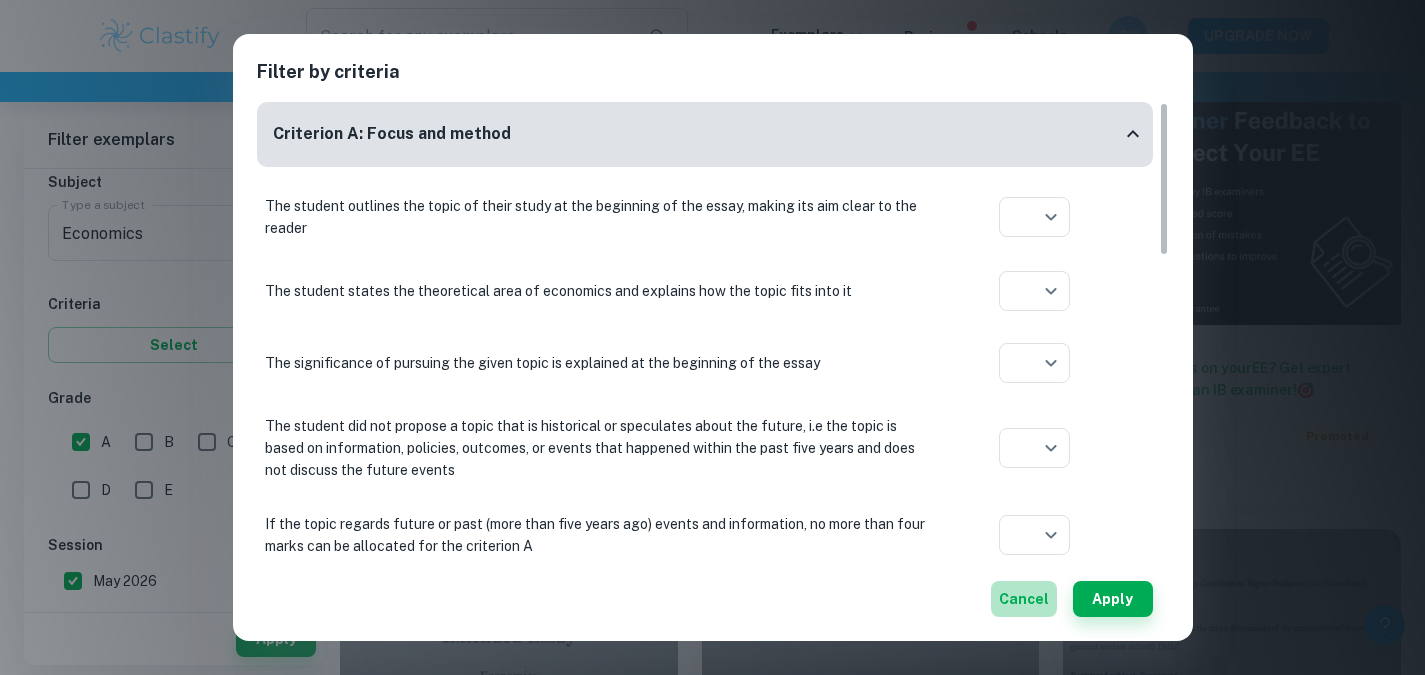 click on "Cancel" at bounding box center (1024, 599) 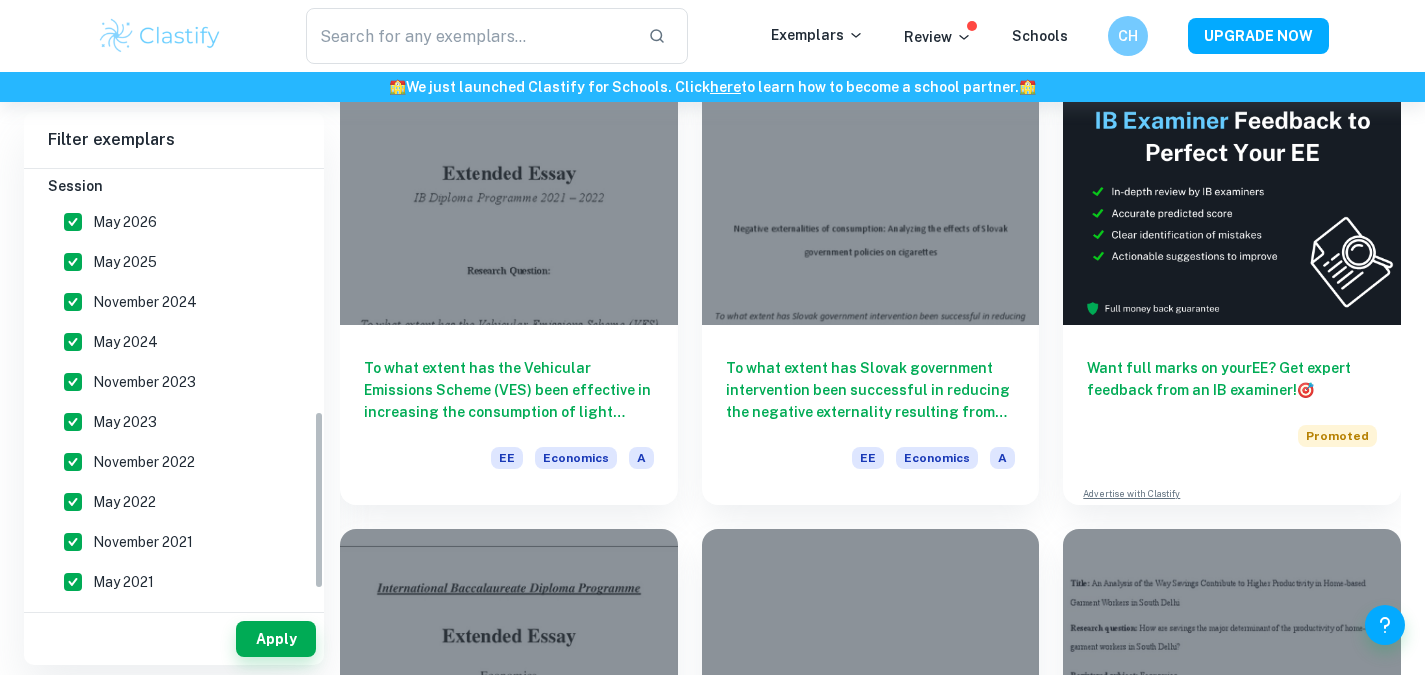 scroll, scrollTop: 596, scrollLeft: 0, axis: vertical 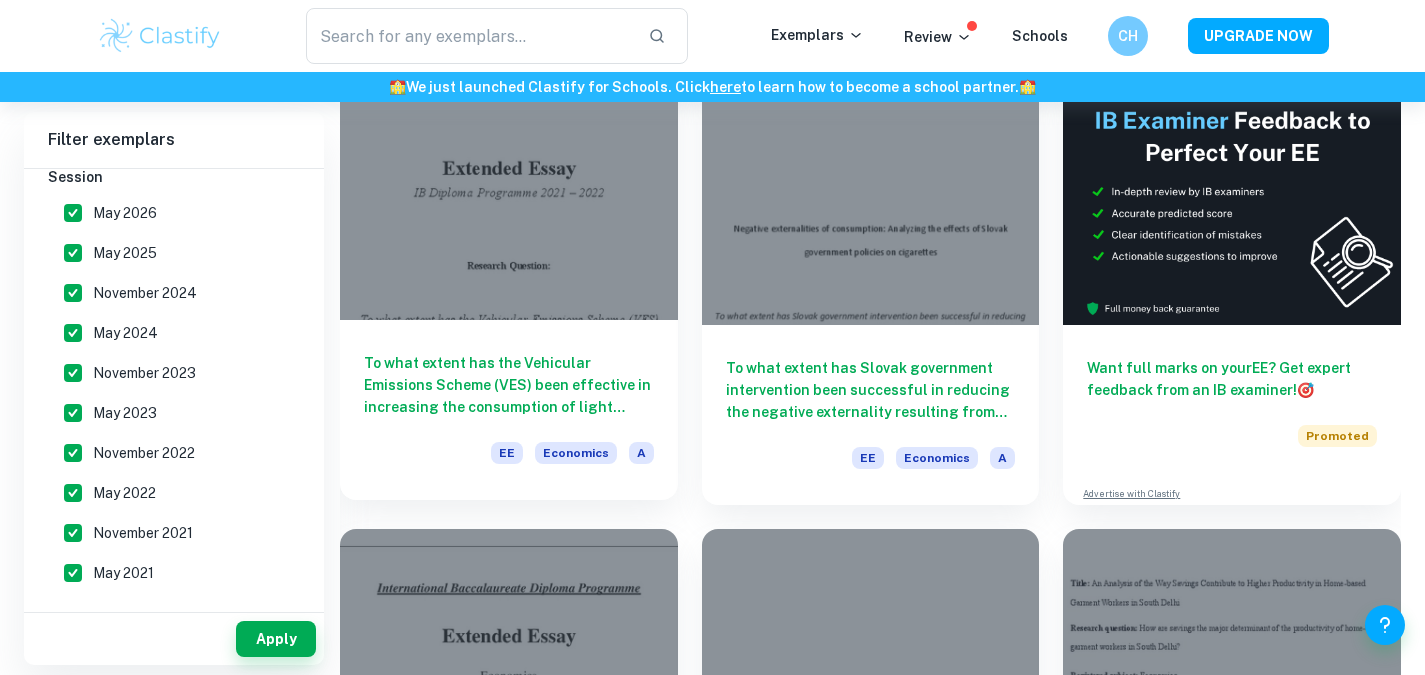 type 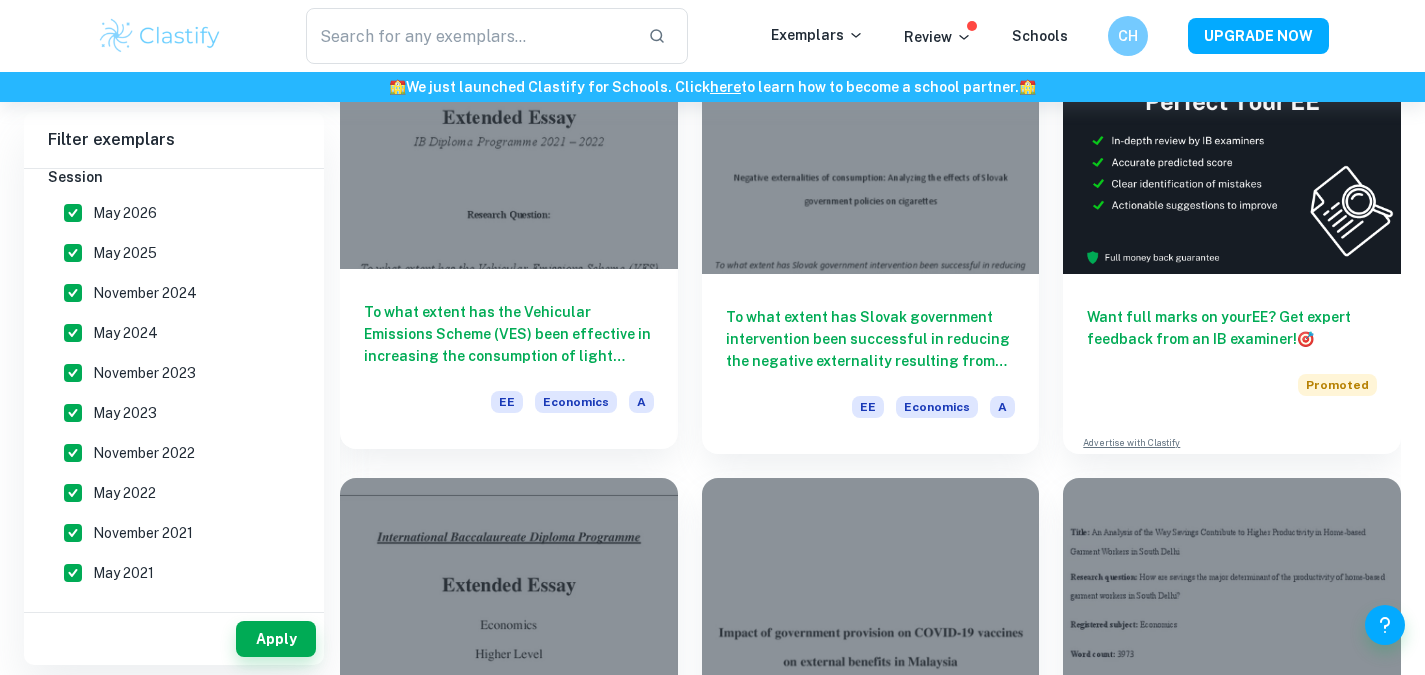 scroll, scrollTop: 229, scrollLeft: 0, axis: vertical 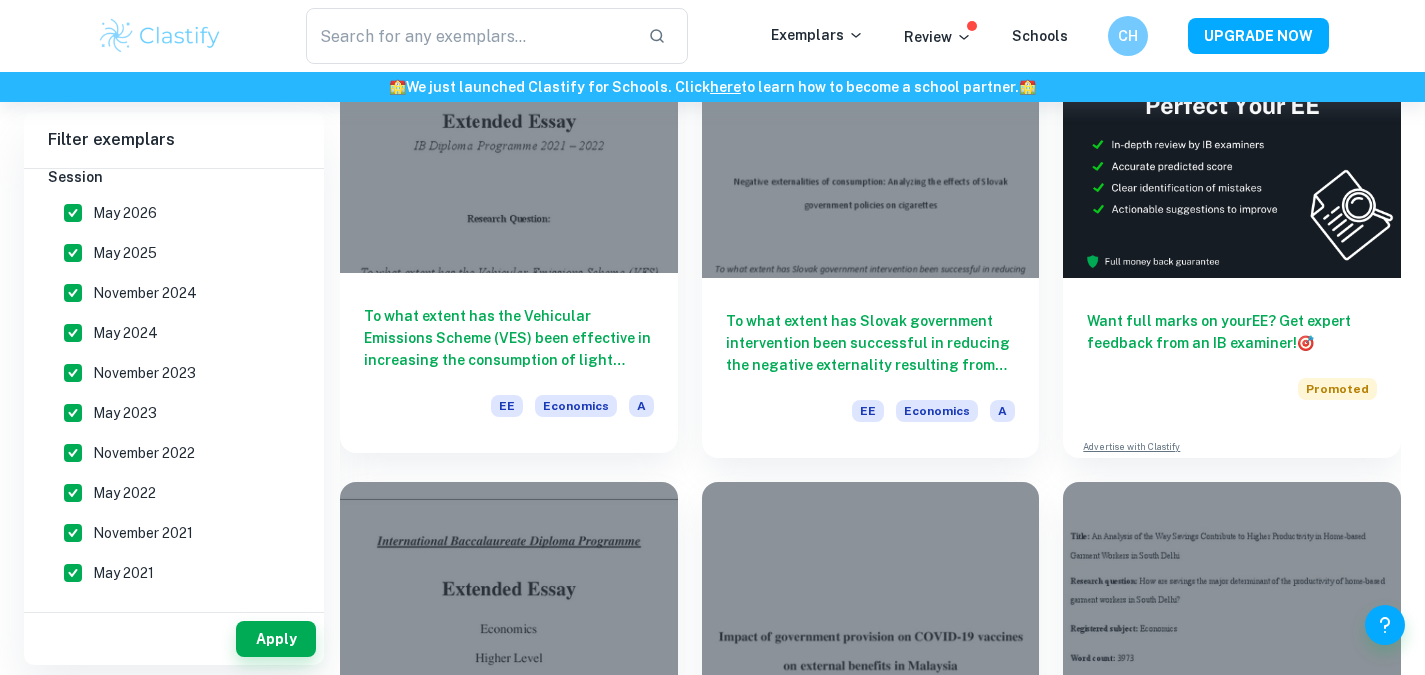 click on "To what extent has the Vehicular Emissions Scheme (VES) been effective in increasing the consumption of light electric vehicles between 2018 and 2020 in Singapore?" at bounding box center [509, 338] 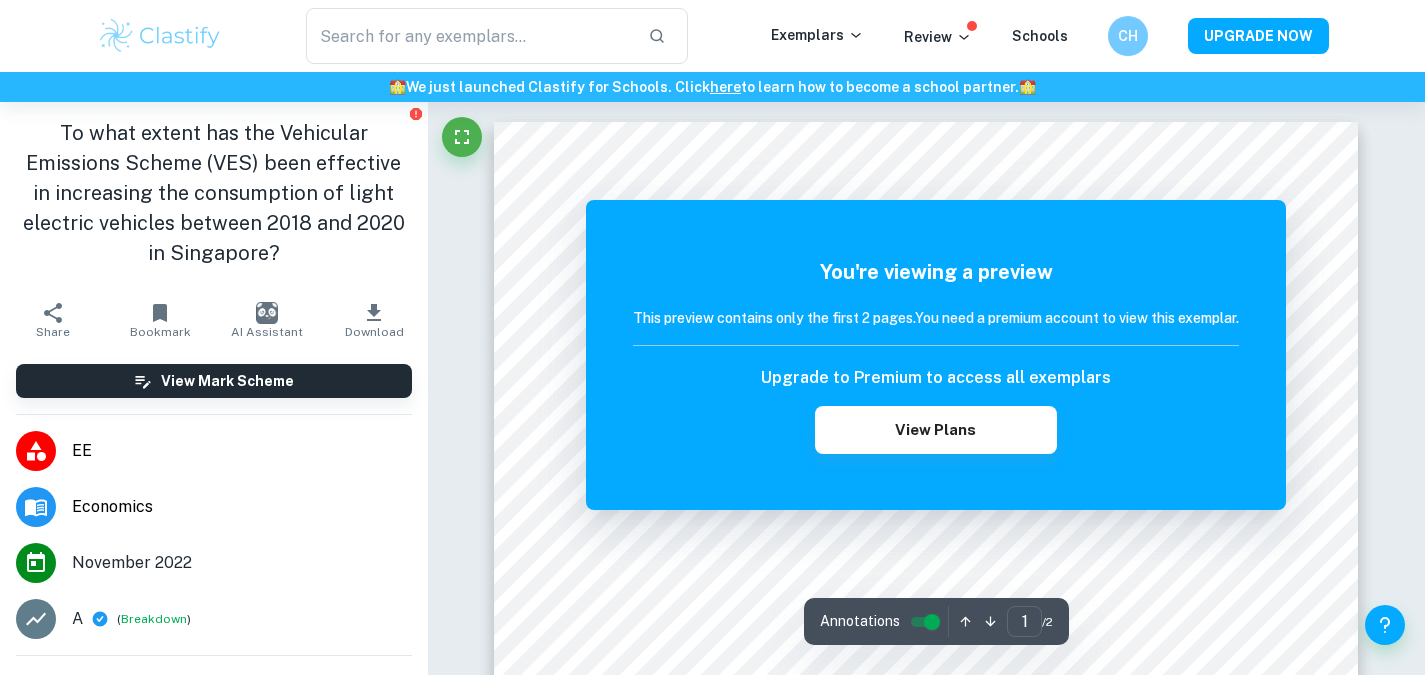 scroll, scrollTop: 22, scrollLeft: 0, axis: vertical 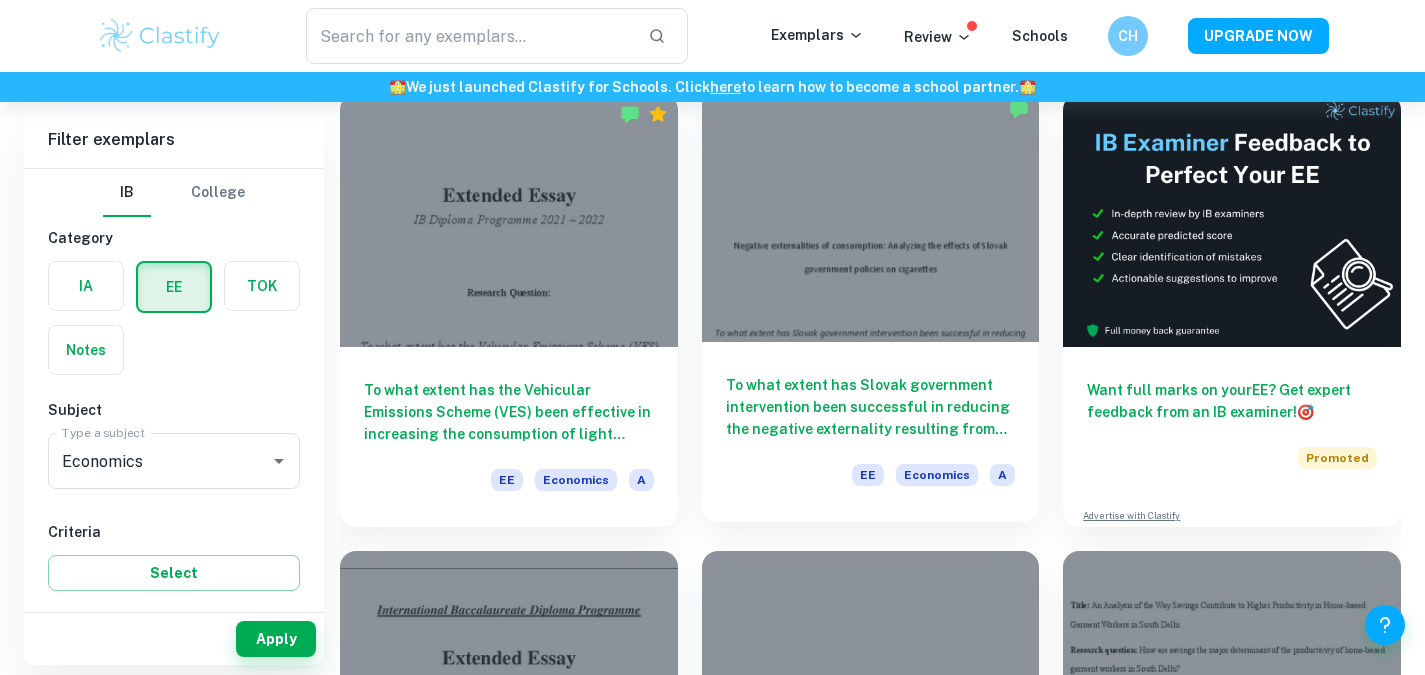 click on "To what extent has Slovak government intervention been successful in reducing the negative externality resulting from cigarette consumption in Slovakia?" at bounding box center [871, 407] 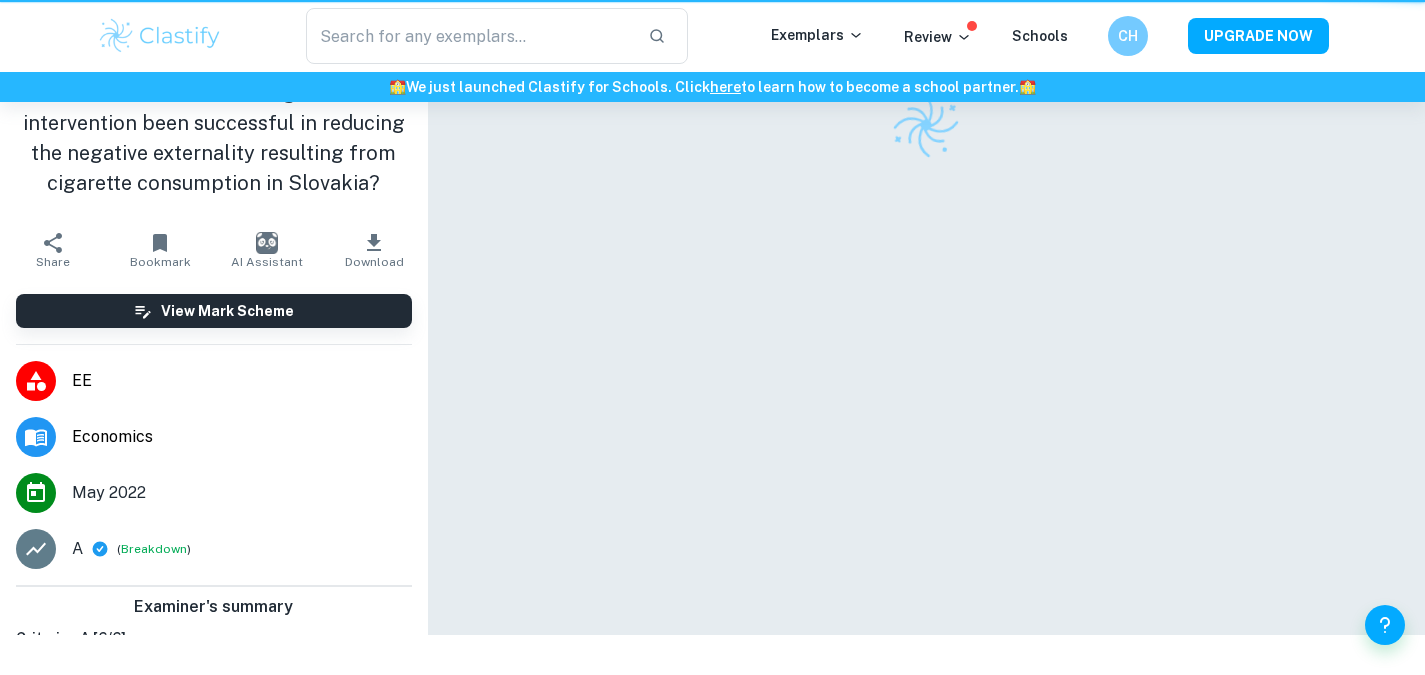 scroll, scrollTop: 0, scrollLeft: 0, axis: both 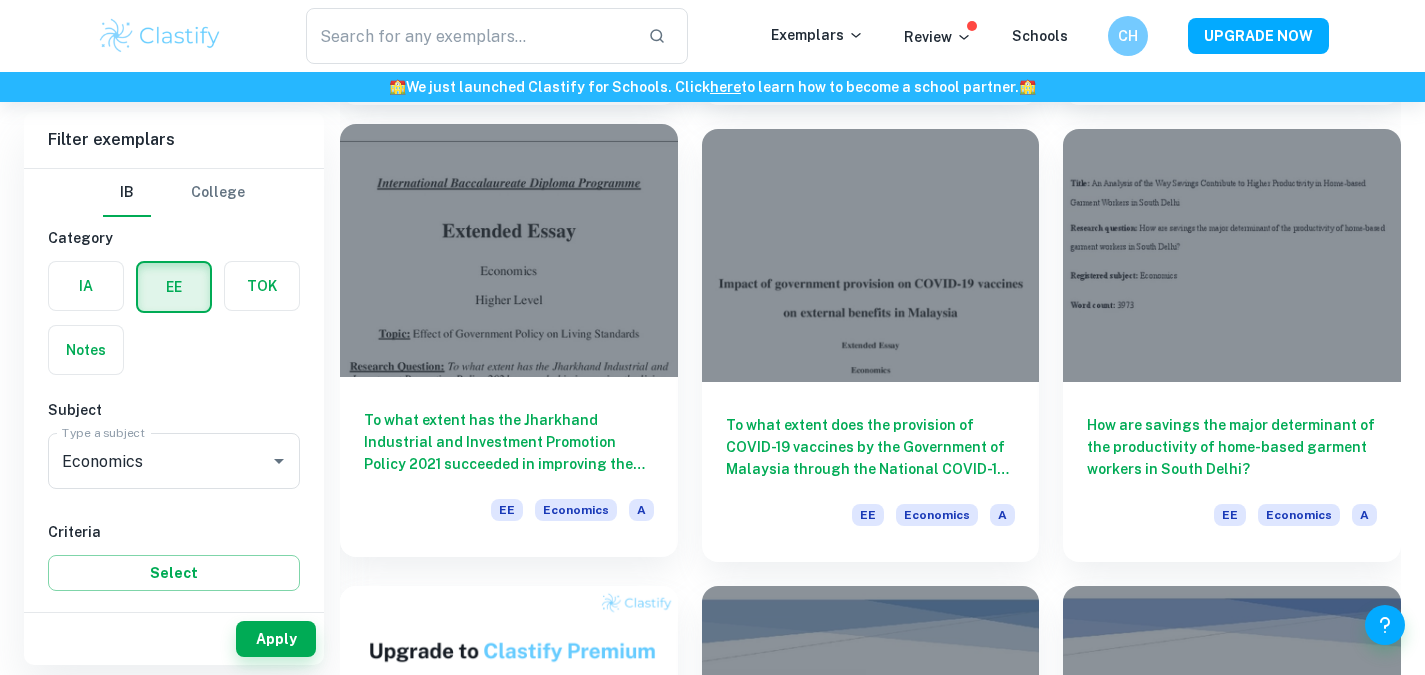 click on "To what extent has the Jharkhand Industrial and  Investment Promotion Policy 2021 succeeded in improving the living  standards of residents of Kanke Block in the Ranchi district of  Jharkhand?" at bounding box center [509, 442] 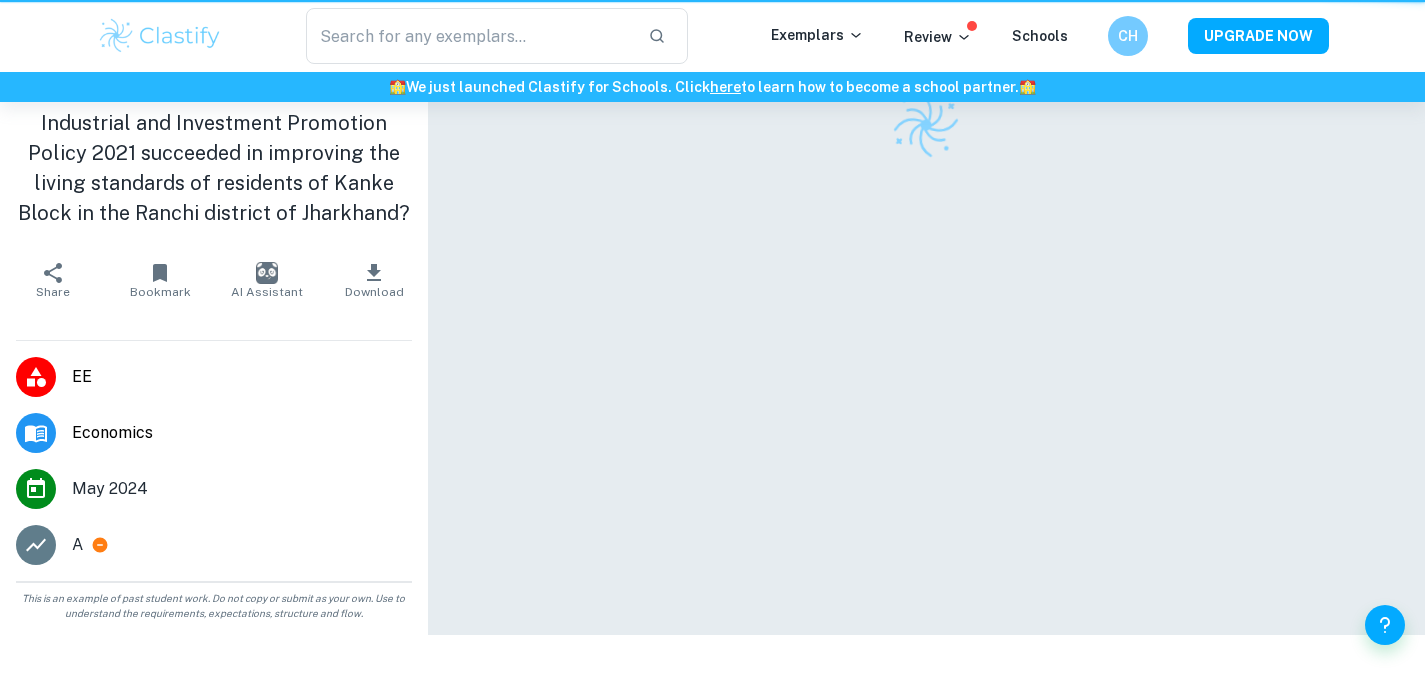 scroll, scrollTop: 0, scrollLeft: 0, axis: both 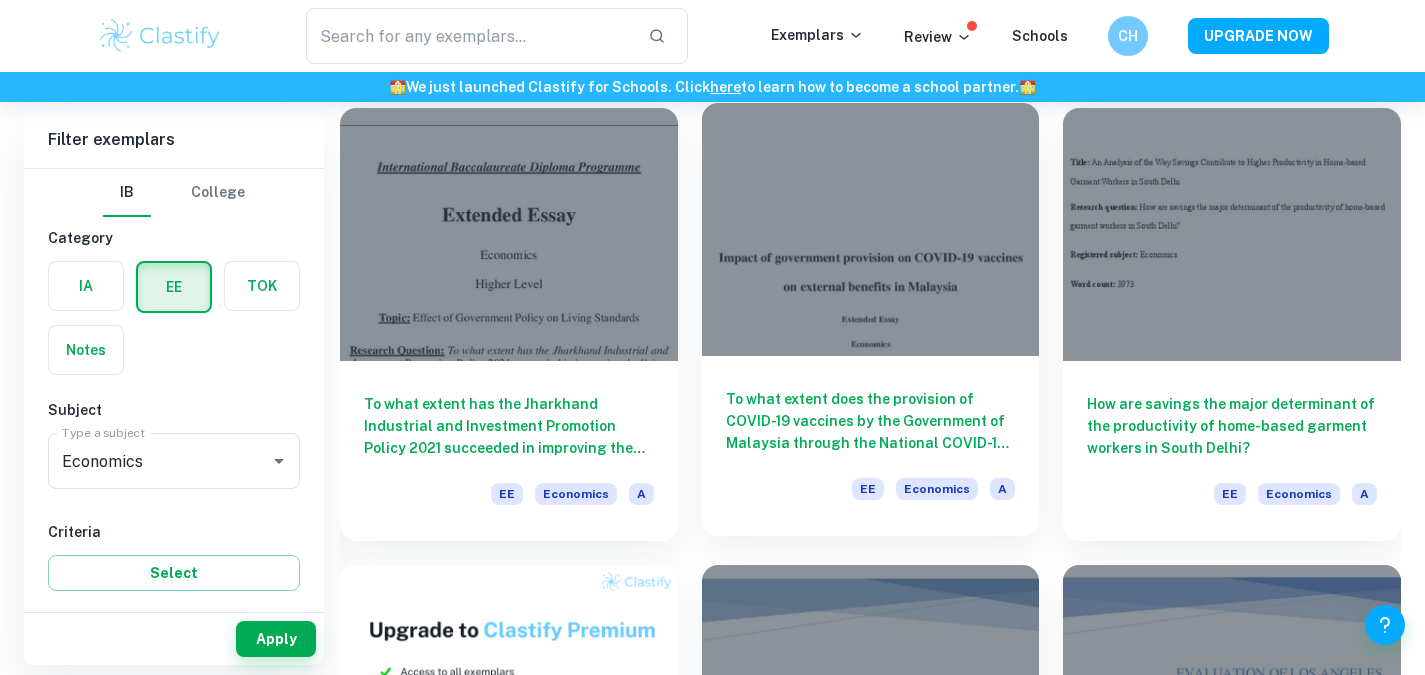 click on "To what extent does the provision of COVID-19 vaccines by the Government of Malaysia through the National COVID-19 Immunisation Programme (NCIP) effective to recover the GDP and reduce the unemployment rate in Malaysia?" at bounding box center (871, 421) 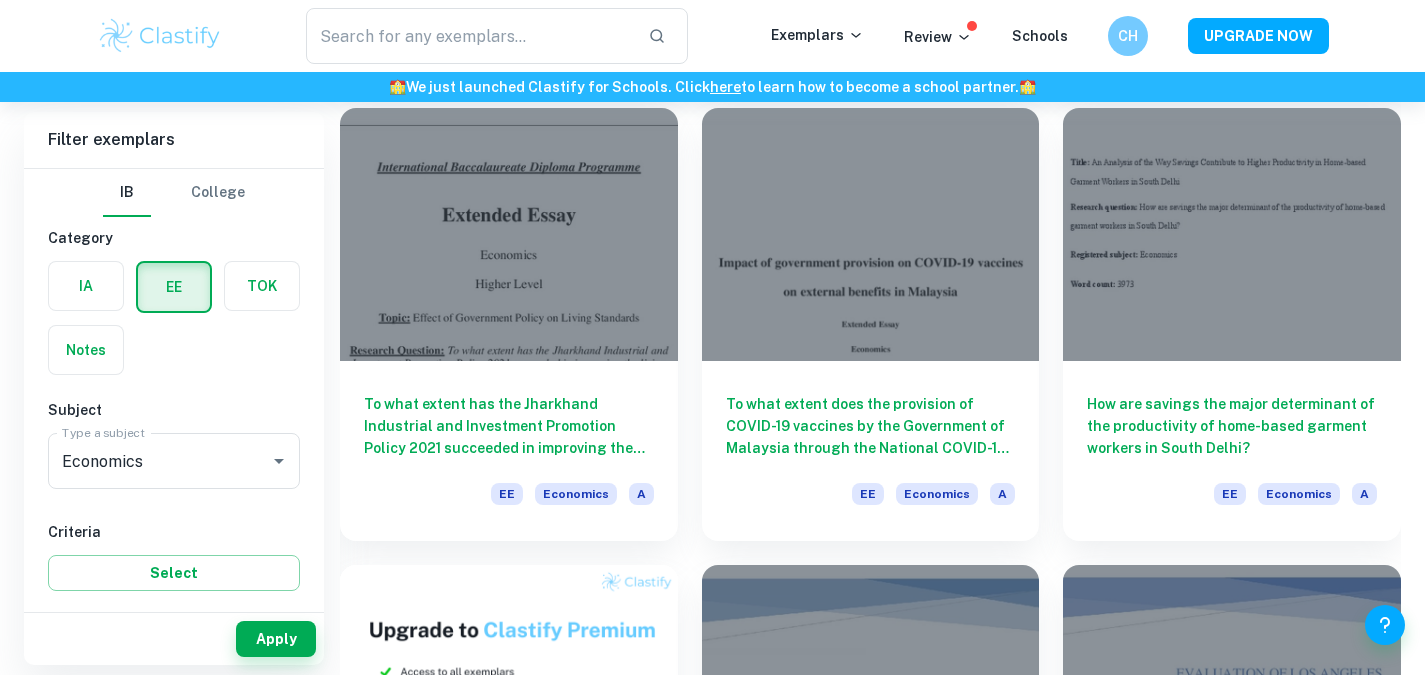 scroll, scrollTop: 739, scrollLeft: 0, axis: vertical 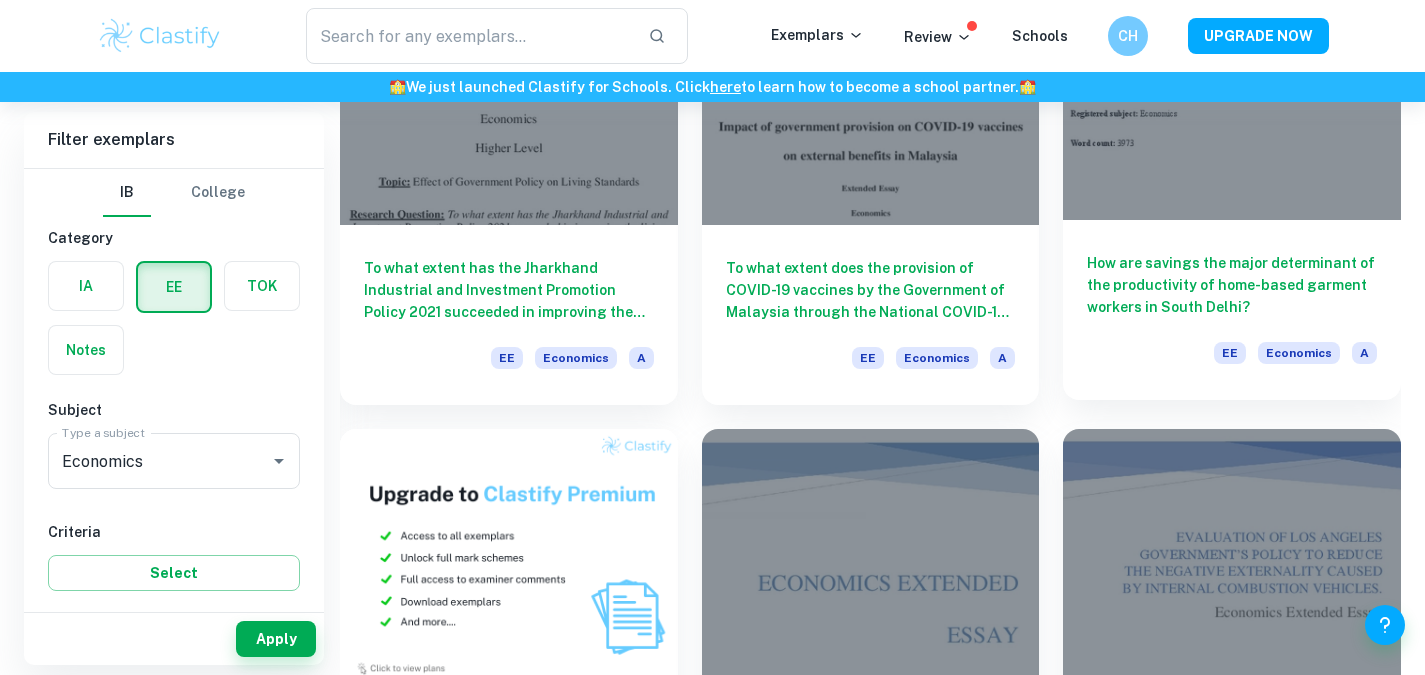 click on "How are savings the major determinant of the productivity of home-based garment workers in South Delhi?" at bounding box center (1232, 285) 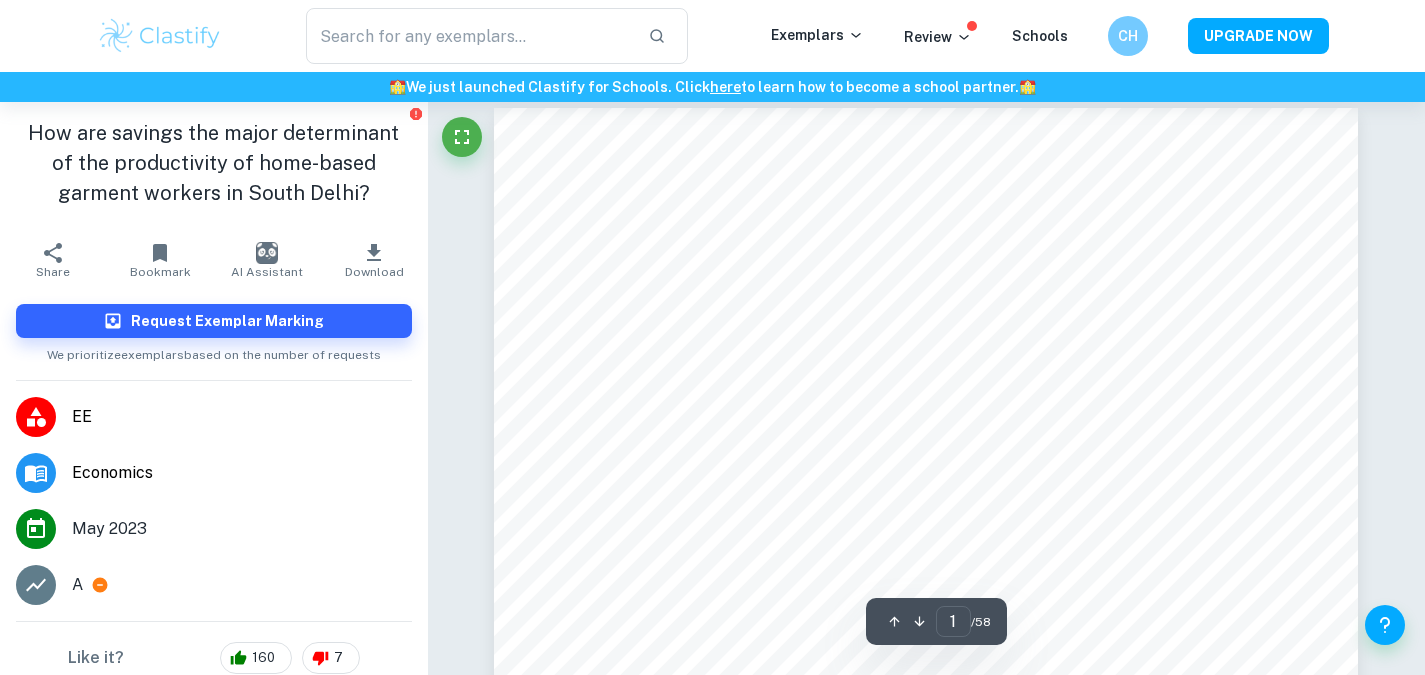 scroll, scrollTop: 16, scrollLeft: 0, axis: vertical 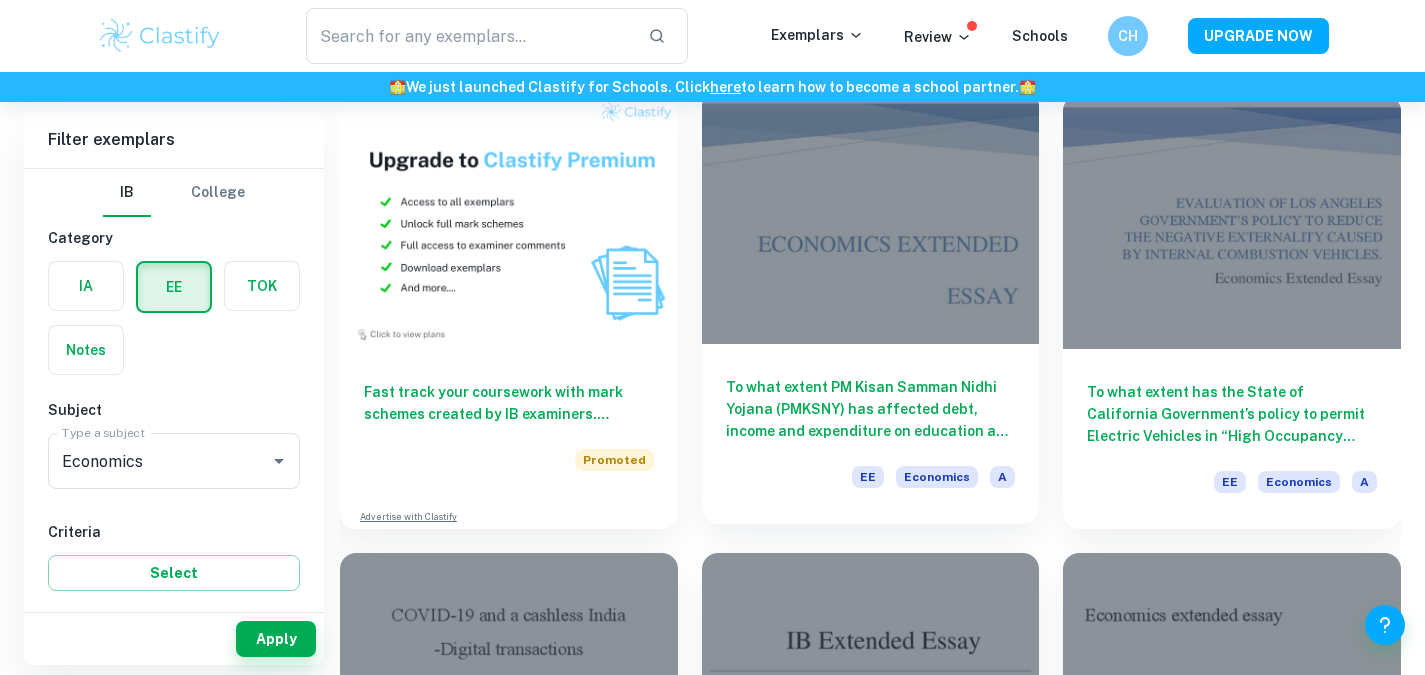 click on "To what extent PM Kisan Samman Nidhi Yojana (PMKSNY) has affected debt, income and expenditure on education and healthcare raising the living standards of farmers in Sitapura Ramoli village and Achanchukya village in Jaipur from 2020-2021?" at bounding box center [871, 409] 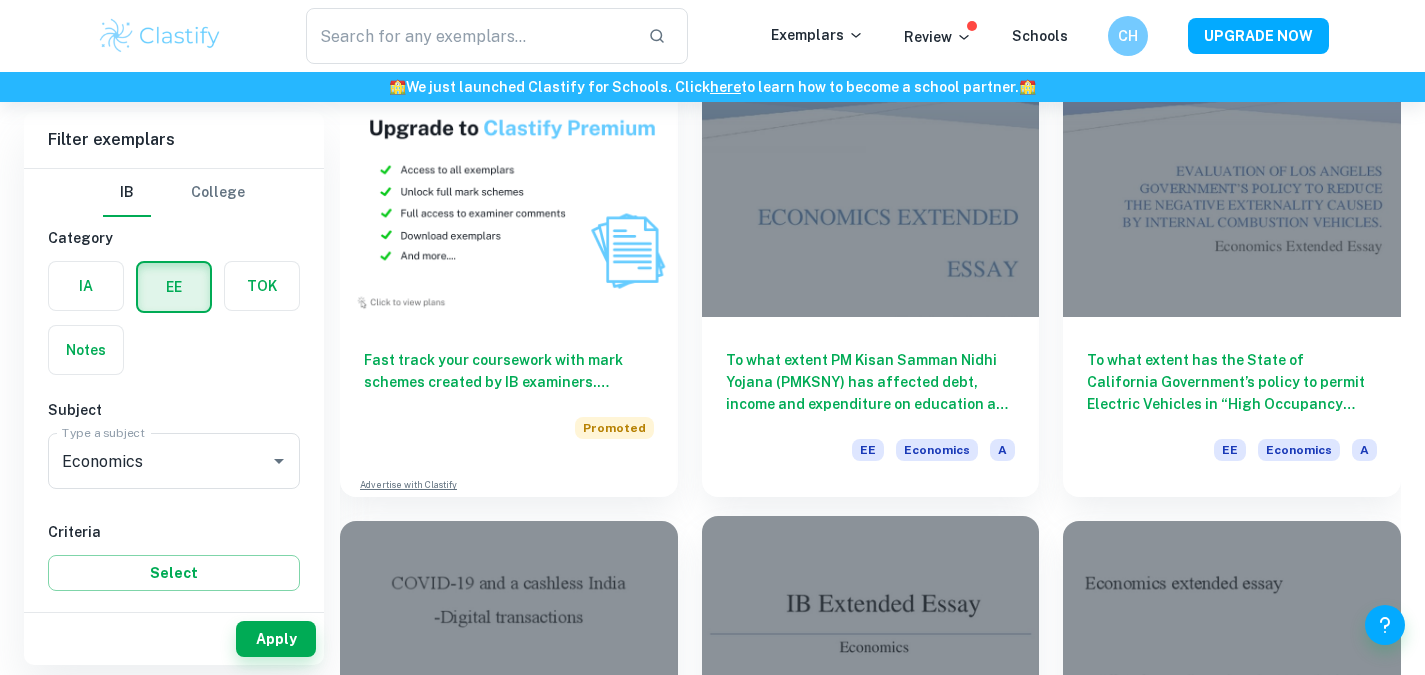 scroll, scrollTop: 1143, scrollLeft: 0, axis: vertical 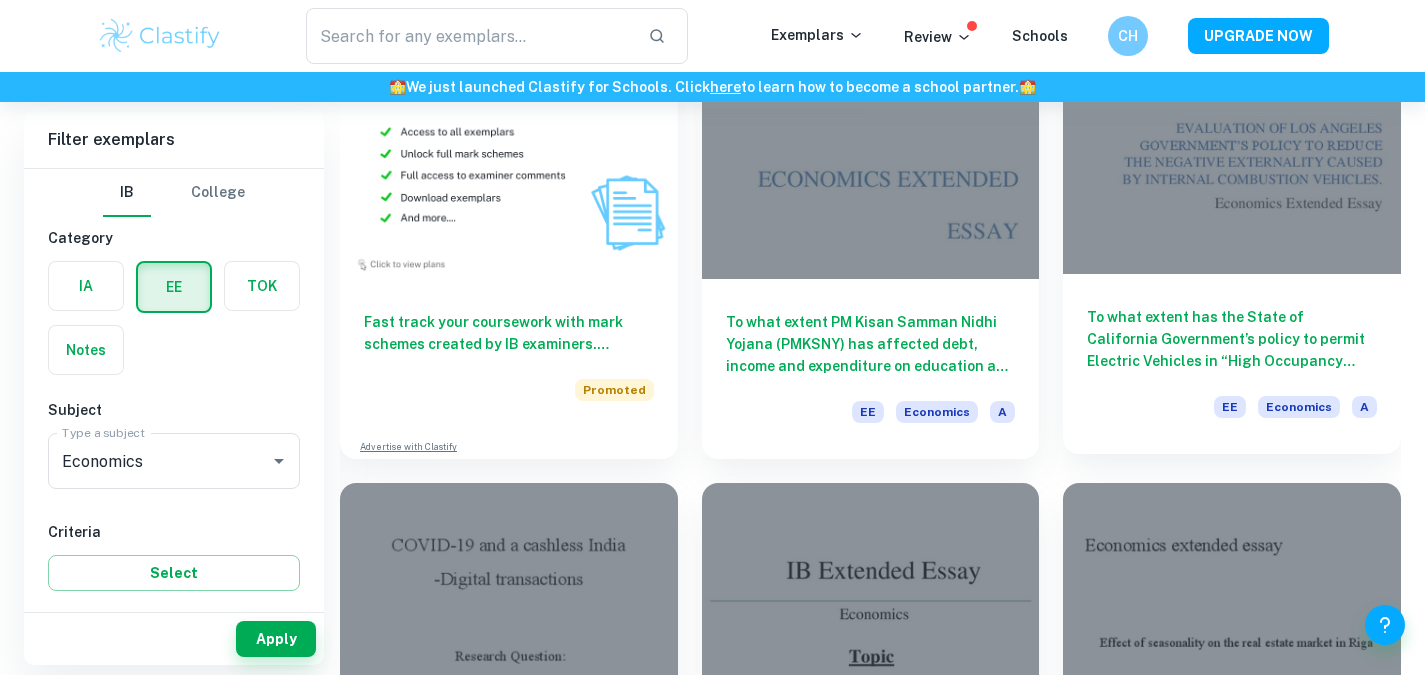 click on "To what extent has the State of California Government’s policy to permit Electric Vehicles in “High Occupancy Lanes” been effective in reducing negative externalities of Internal Combustion Vehicles in Los Angeles City?" at bounding box center [1232, 339] 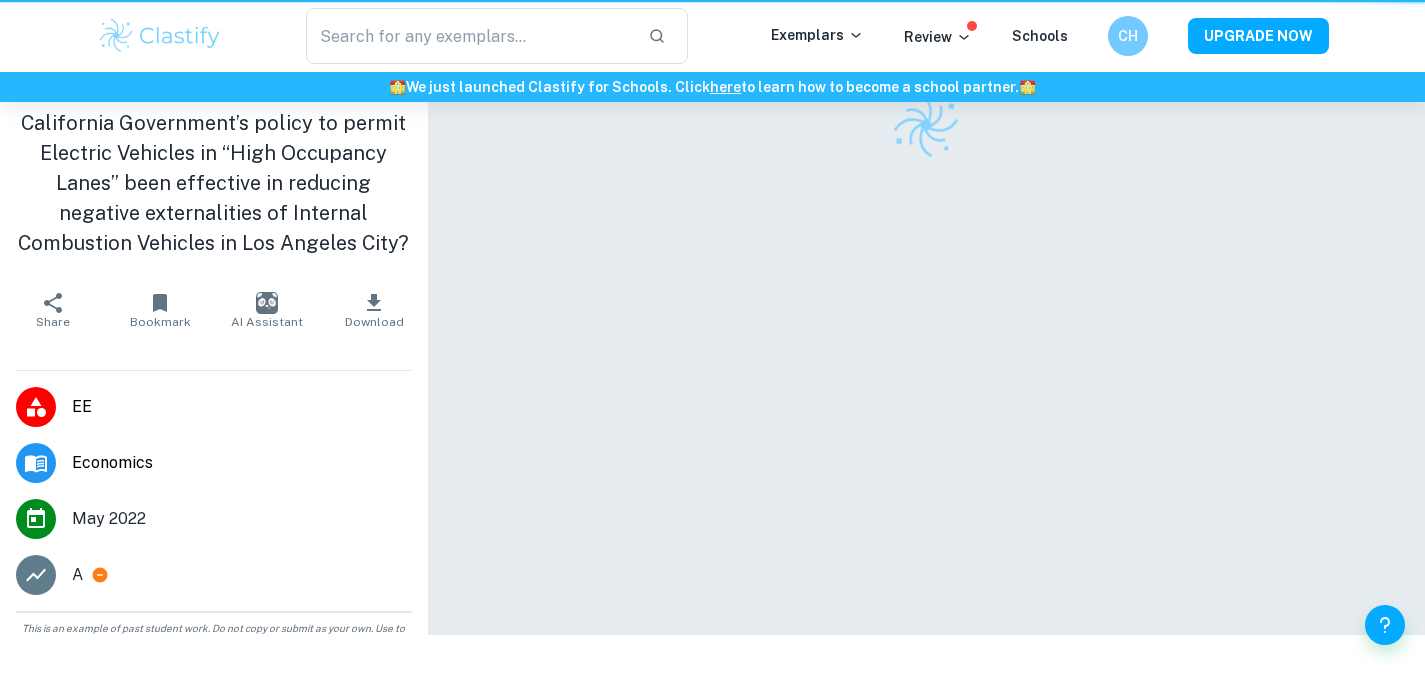 scroll, scrollTop: 0, scrollLeft: 0, axis: both 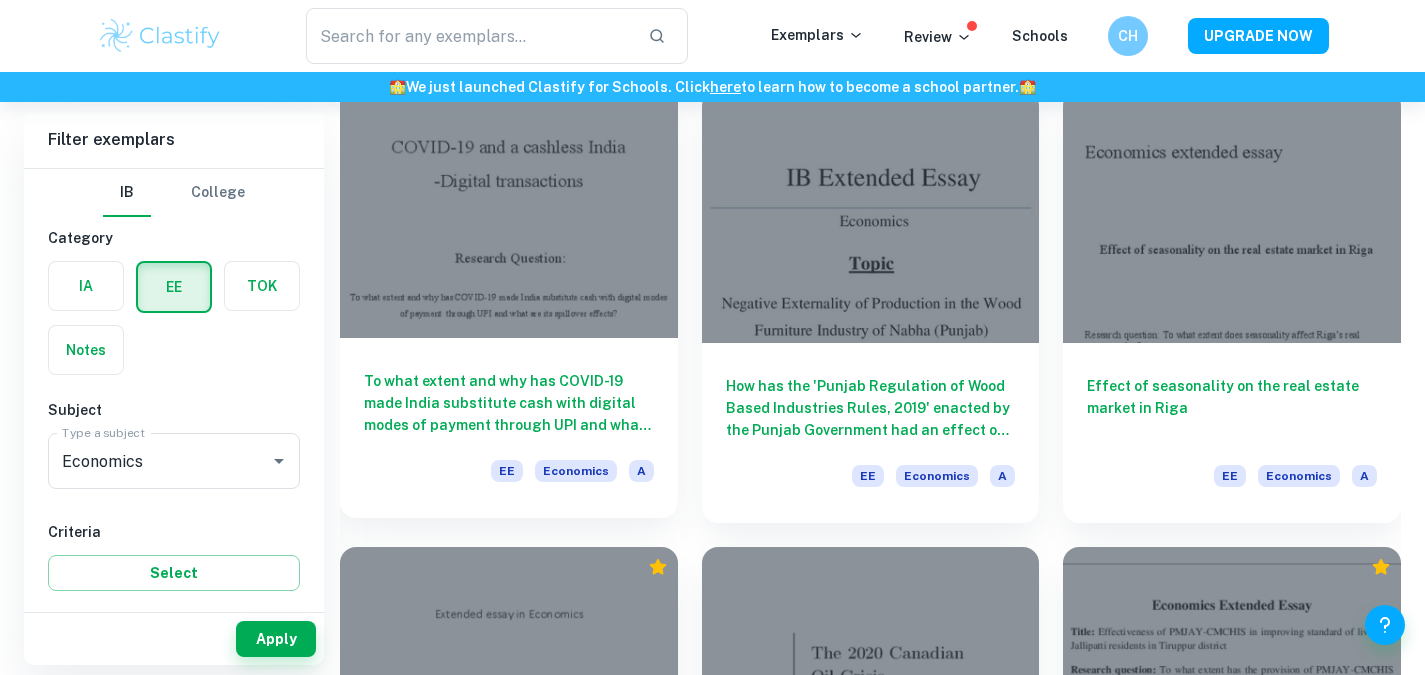 click on "To what extent and why has COVID-19 made India substitute cash with digital modes of payment  through UPI and what are its spillover effects?" at bounding box center [509, 403] 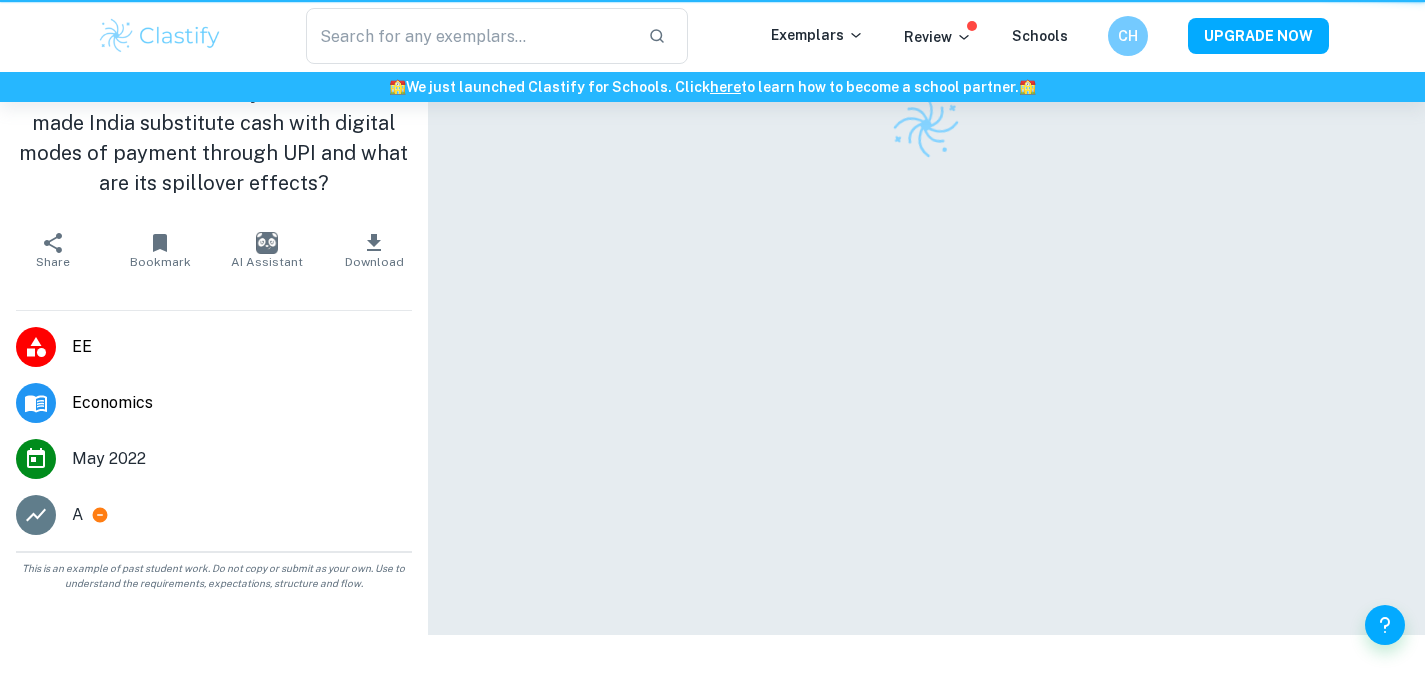 scroll, scrollTop: 0, scrollLeft: 0, axis: both 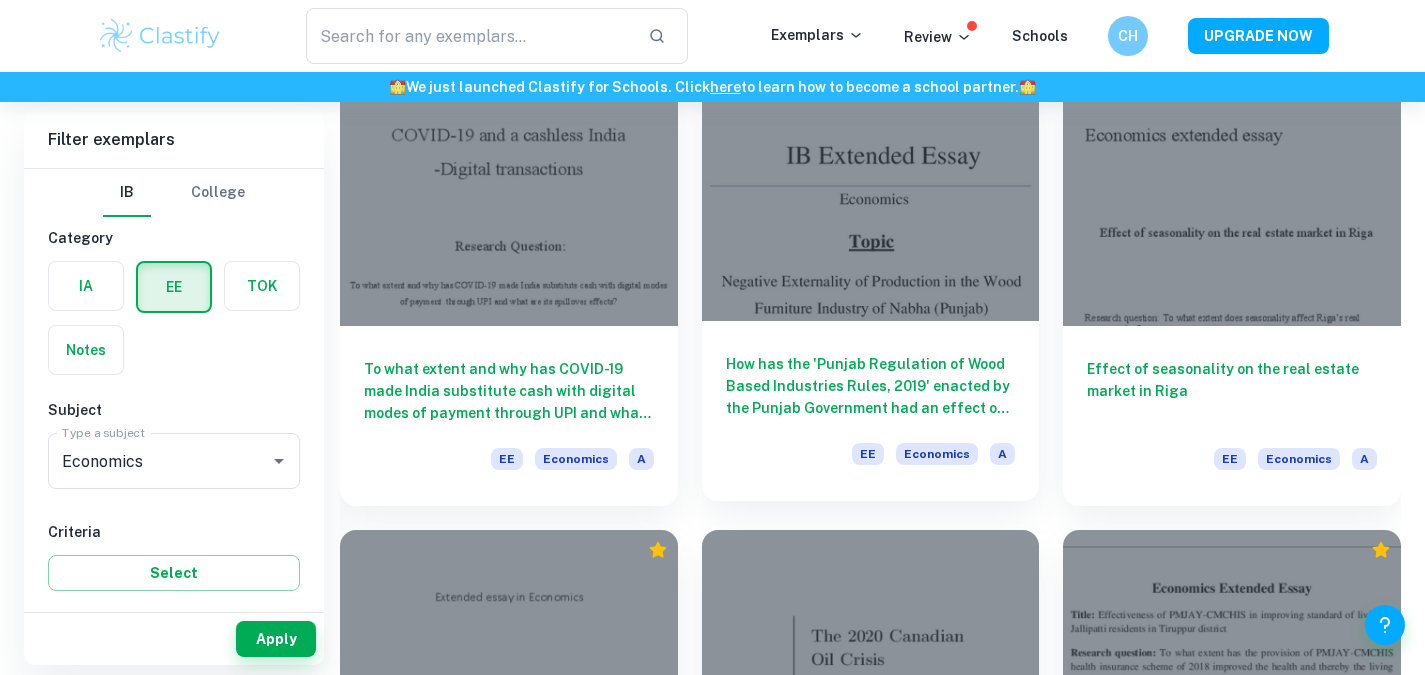 click on "How has the 'Punjab Regulation of Wood Based Industries Rules, 2019' enacted by the Punjab Government had an effect on the Wood Furniture  Manufacturers of Nabha ?" at bounding box center (871, 386) 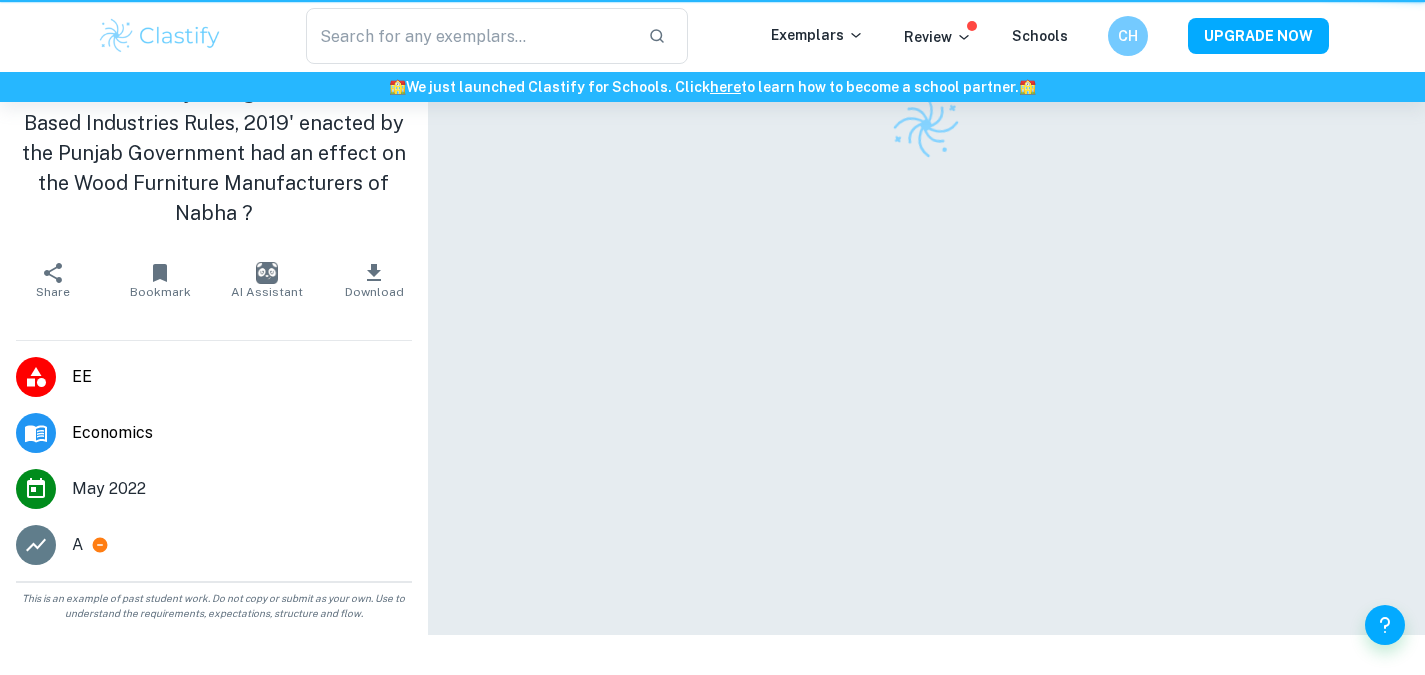 scroll, scrollTop: 0, scrollLeft: 0, axis: both 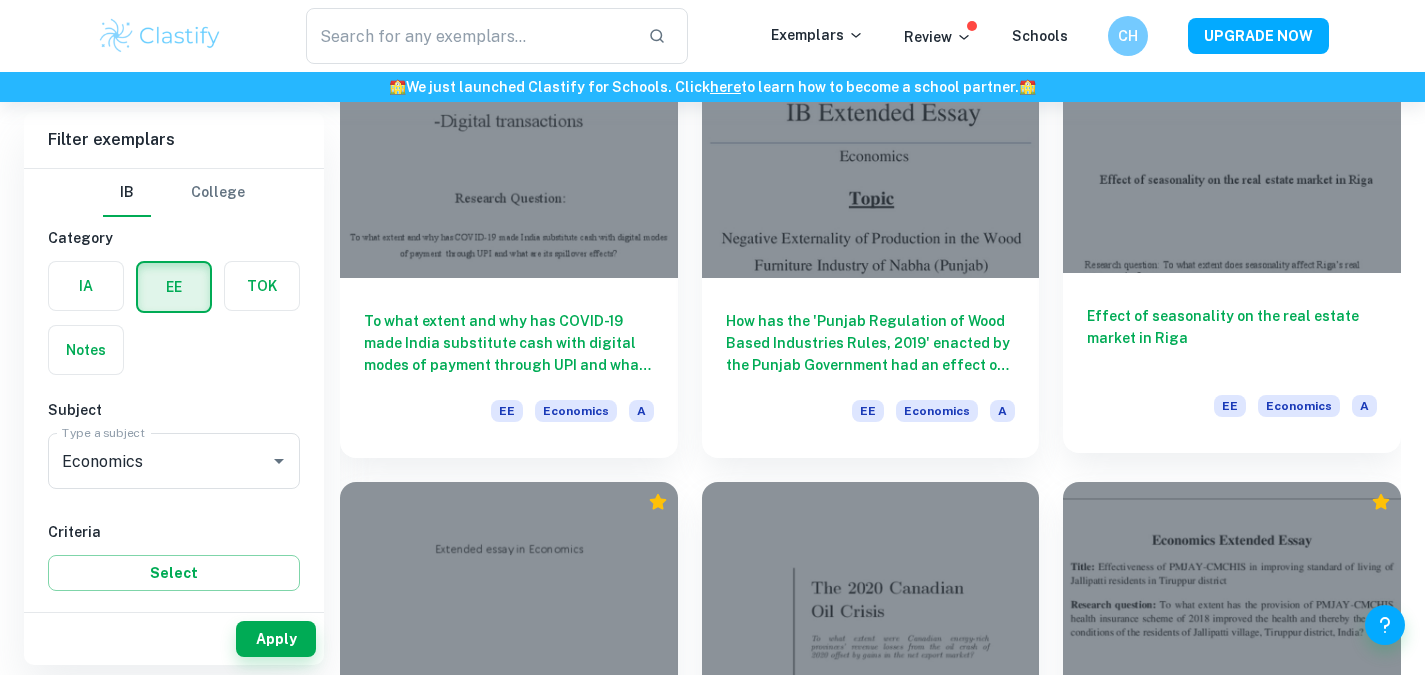 click on "Effect of seasonality on the real estate market in Riga" at bounding box center [1232, 338] 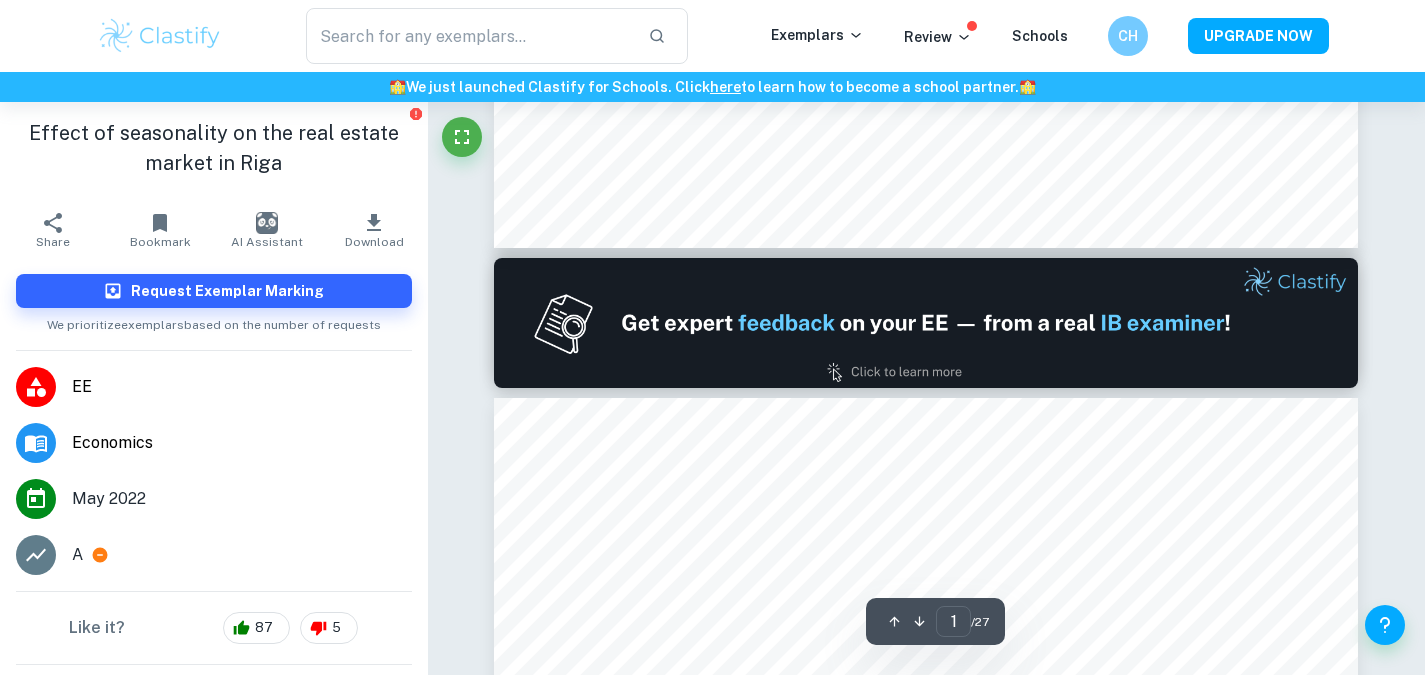 type on "2" 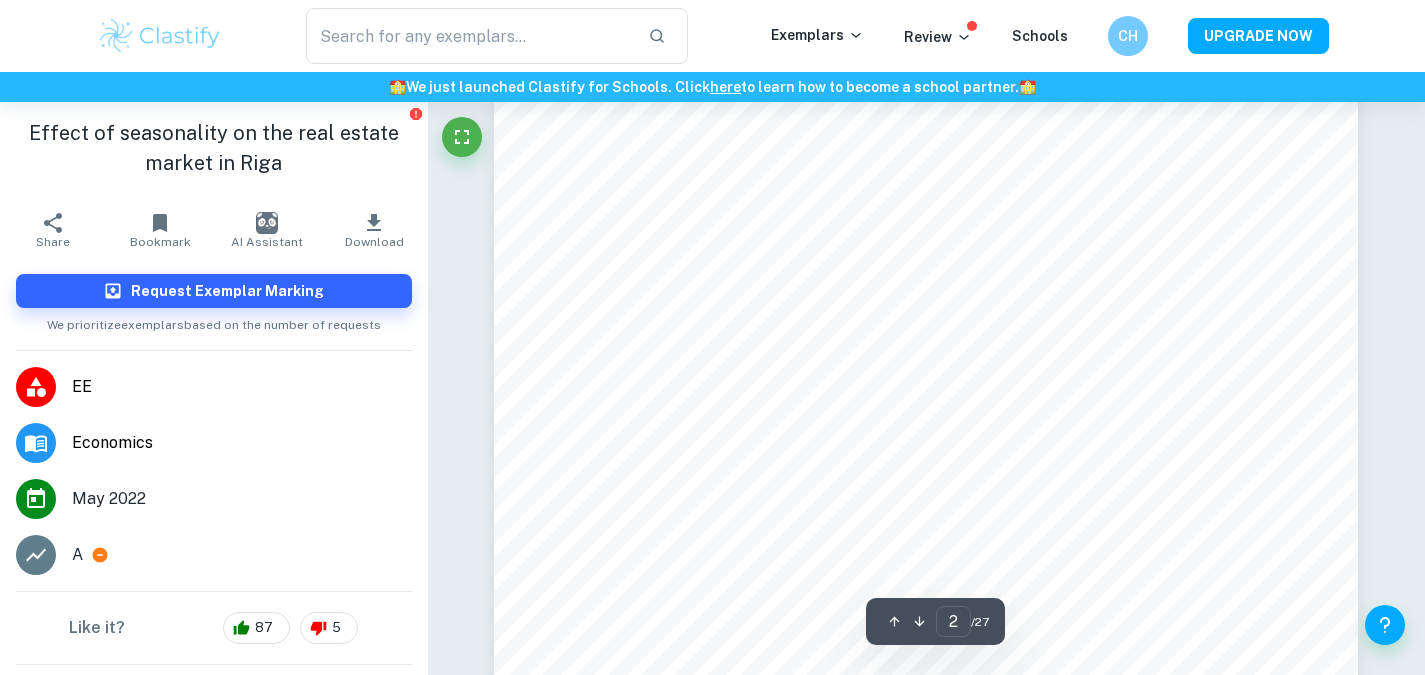 scroll, scrollTop: 2005, scrollLeft: 0, axis: vertical 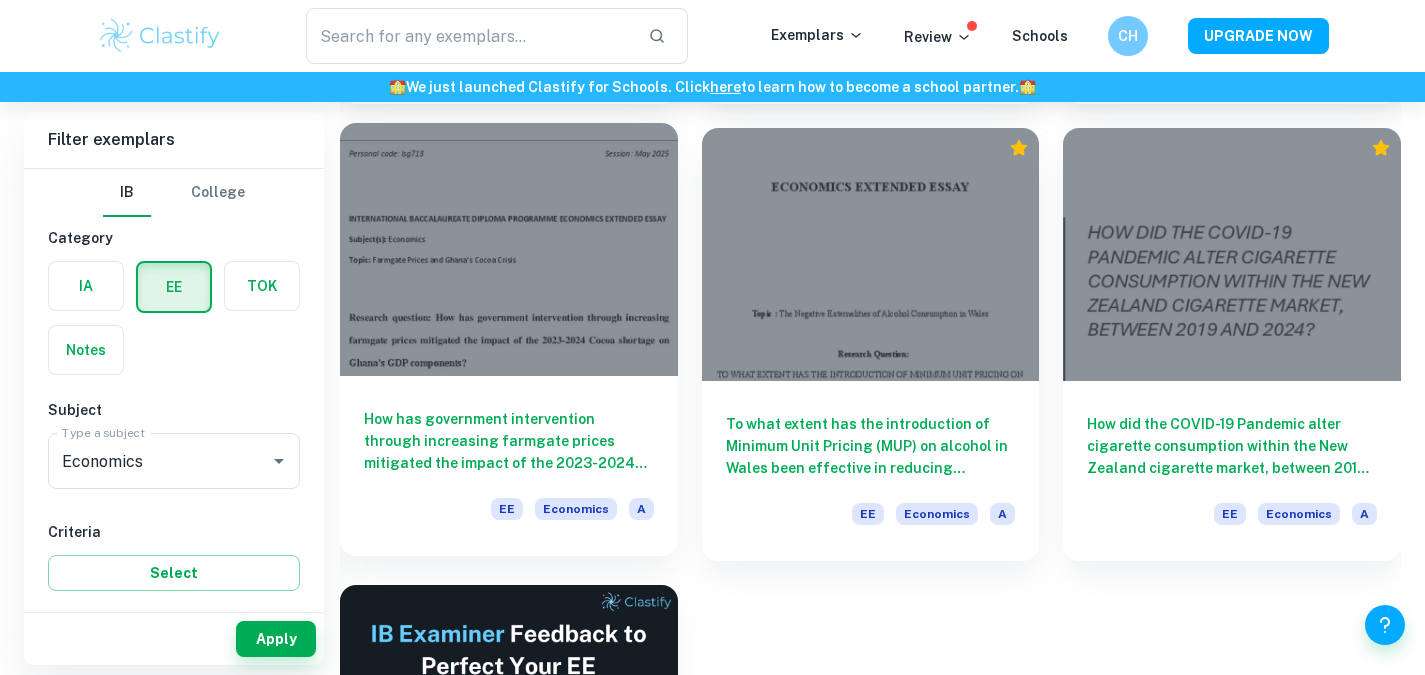 click on "How has government intervention through increasing farmgate prices mitigated the impact of the 2023-2024 Cocoa shortage on Ghana’s GDP components?" at bounding box center [509, 441] 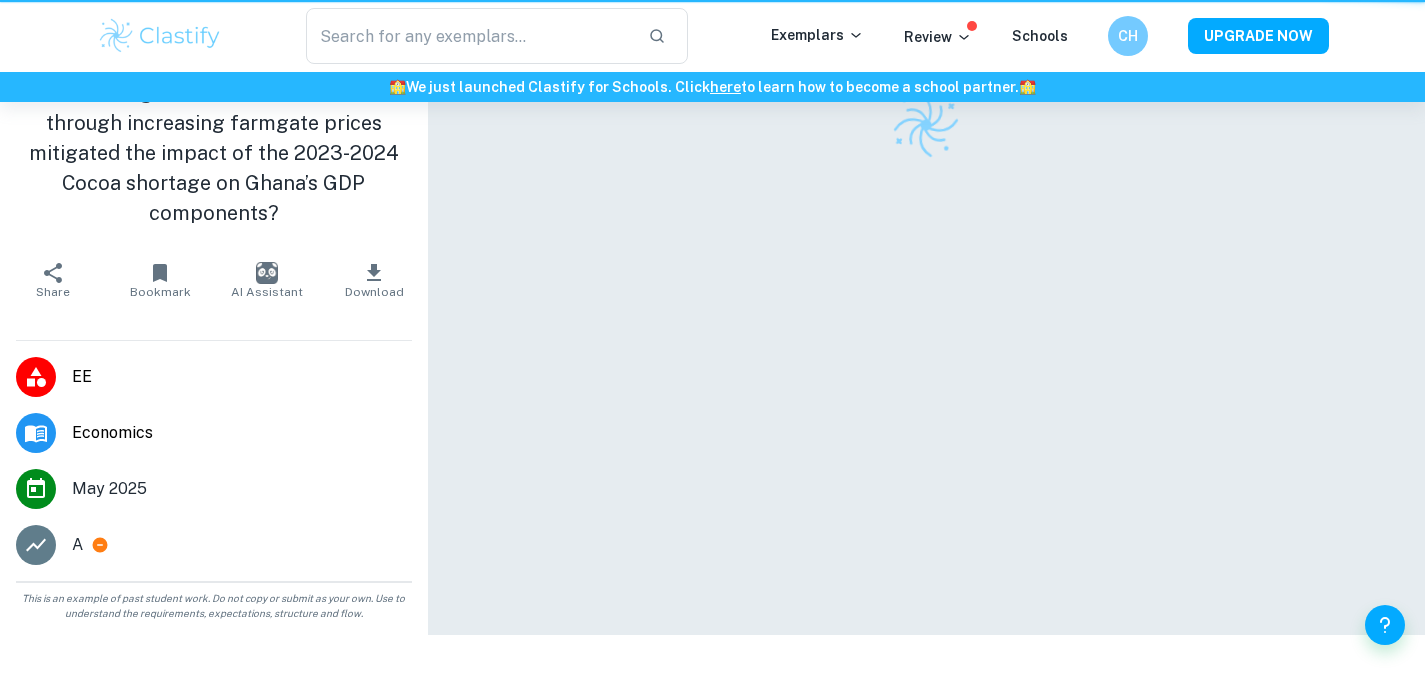 scroll, scrollTop: 0, scrollLeft: 0, axis: both 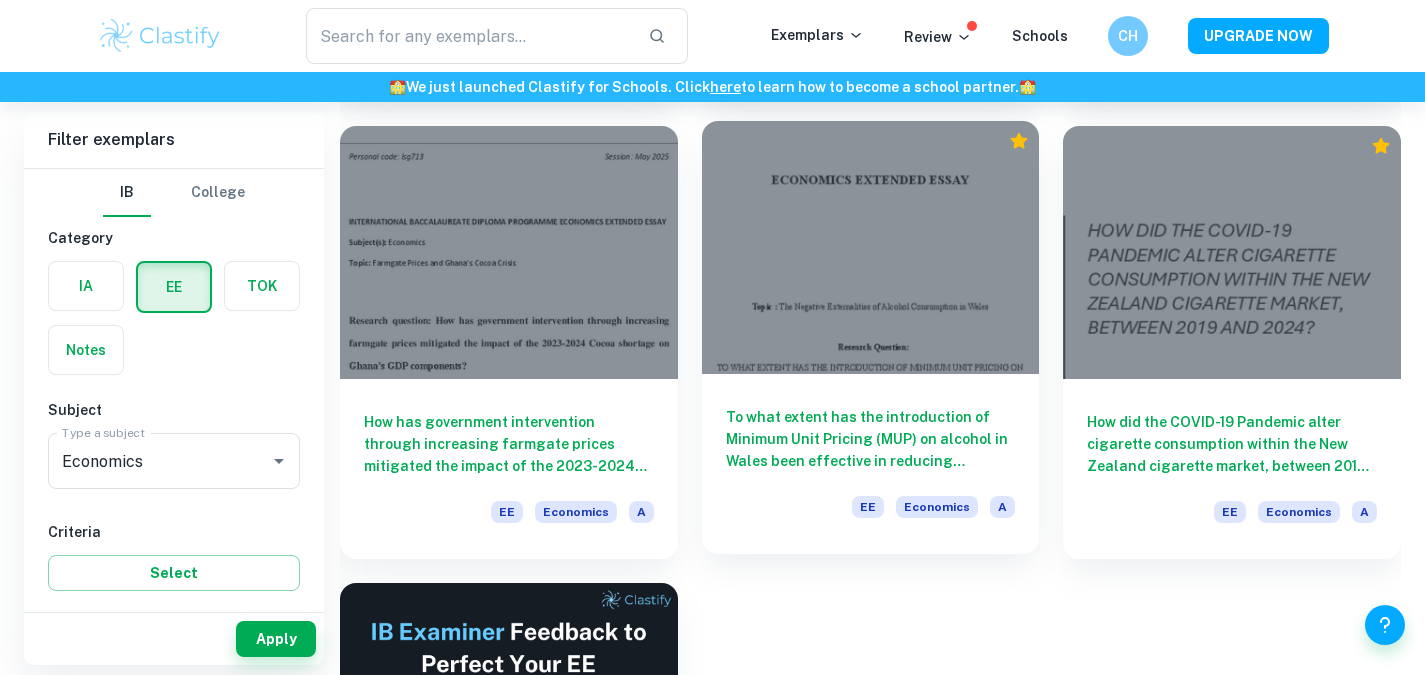click on "To what extent has the introduction of Minimum Unit Pricing (MUP) on alcohol in
Wales been effective in reducing negative externalities associated with alcohol
consumption?" at bounding box center (871, 439) 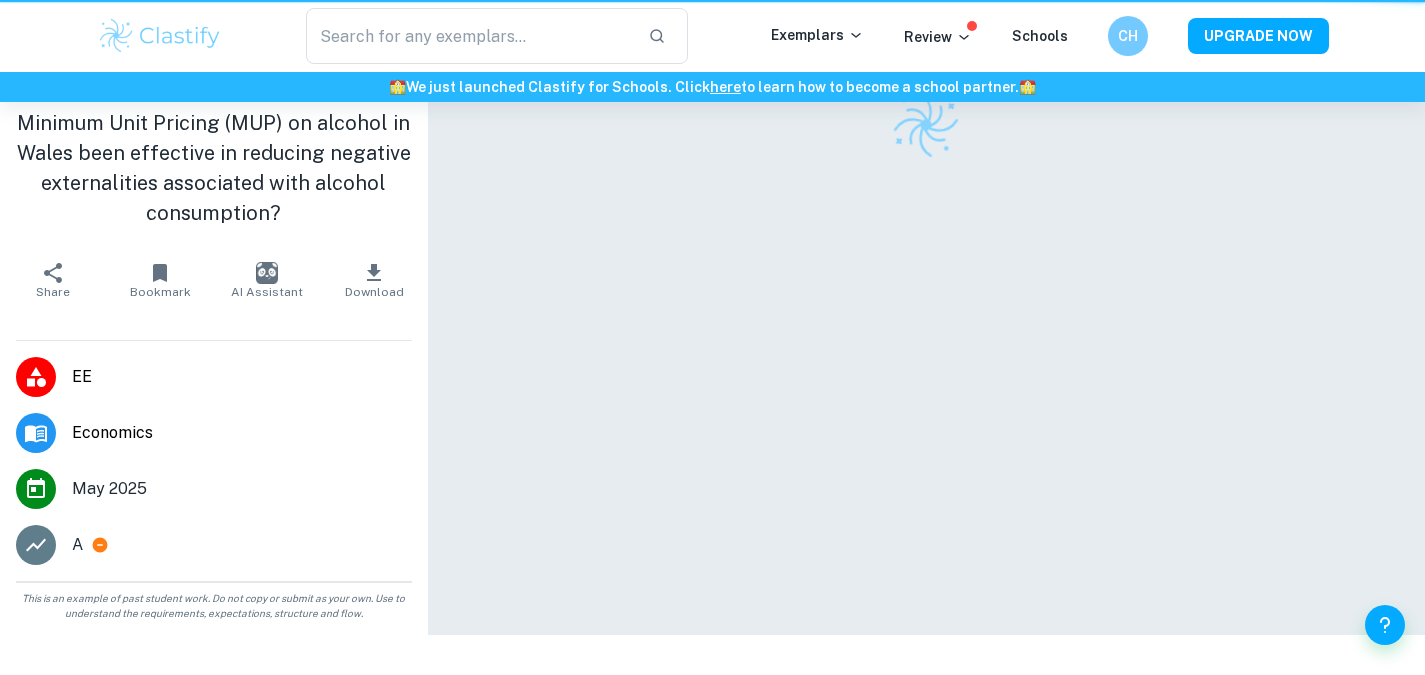 scroll, scrollTop: 0, scrollLeft: 0, axis: both 